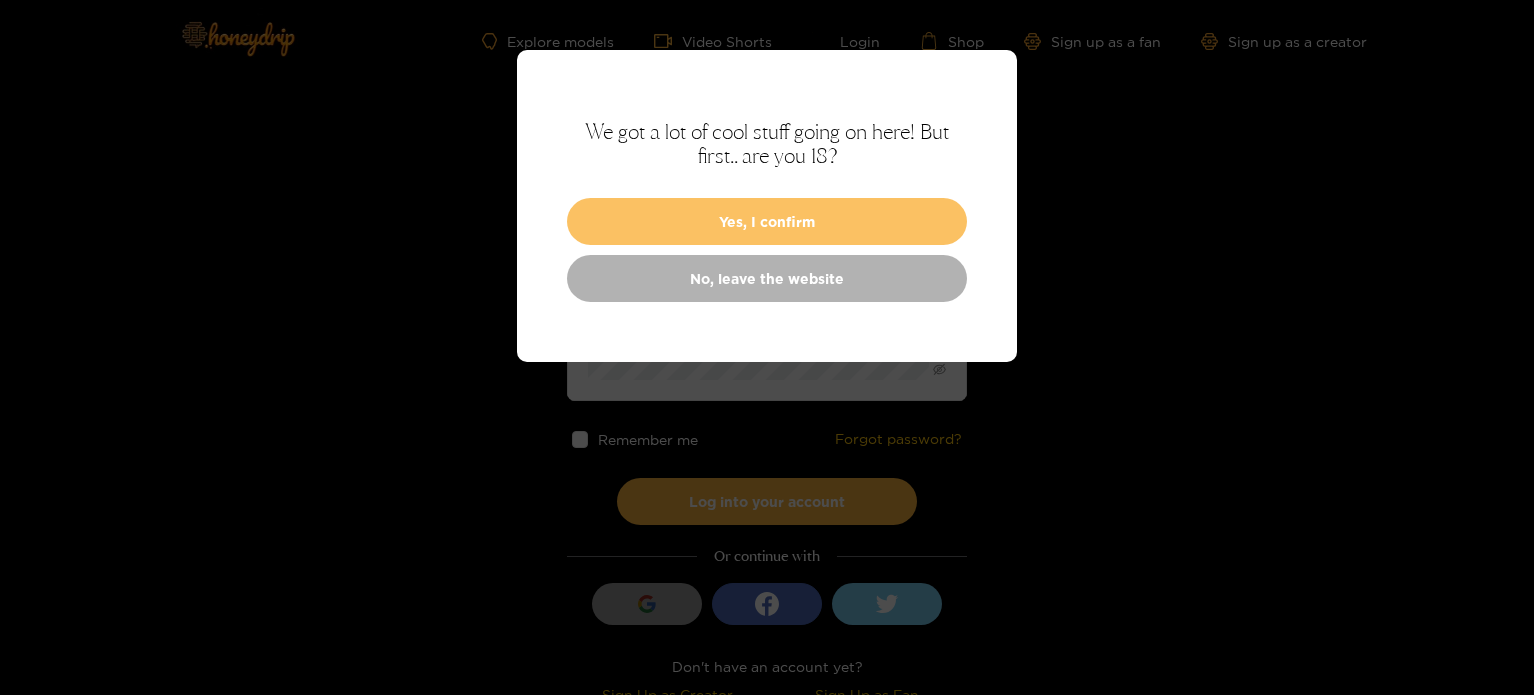 scroll, scrollTop: 0, scrollLeft: 0, axis: both 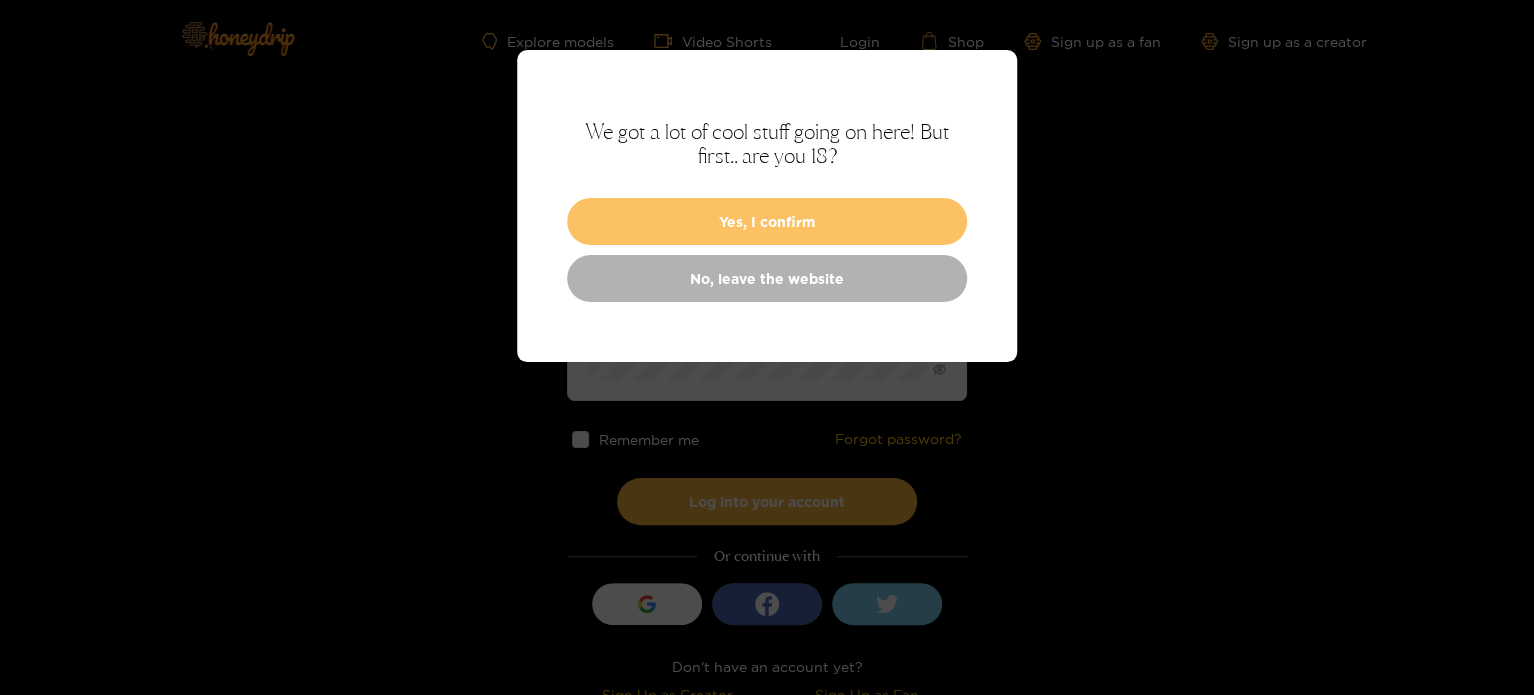 click on "Yes, I confirm" at bounding box center (767, 221) 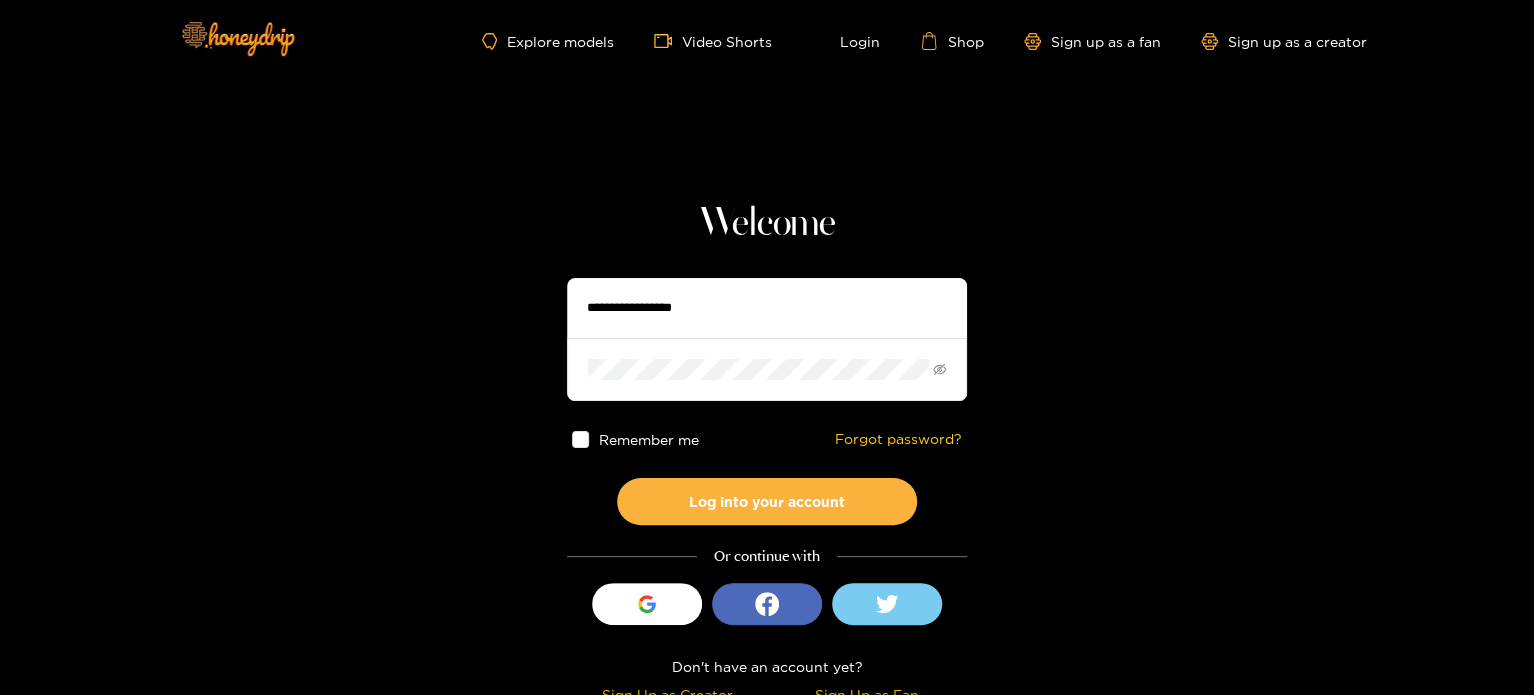 click at bounding box center (767, 308) 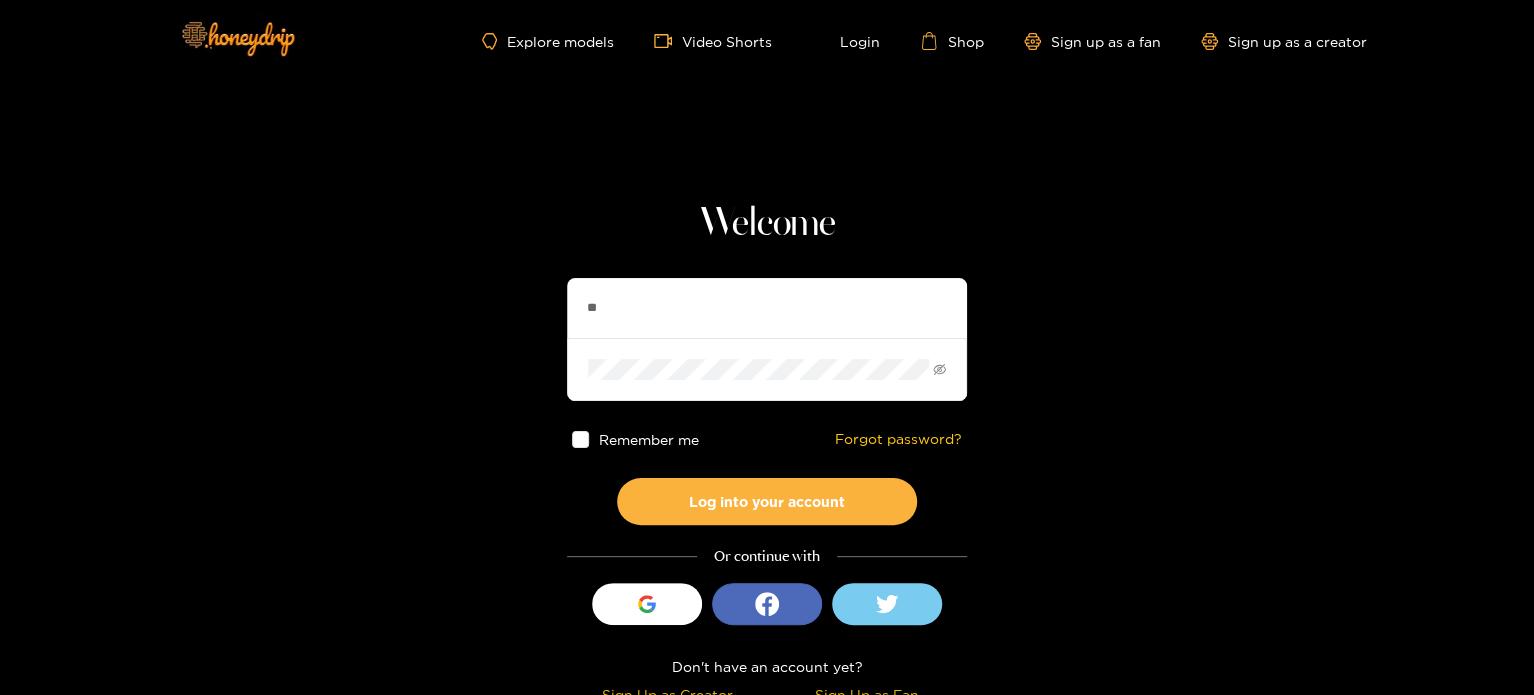 type on "*" 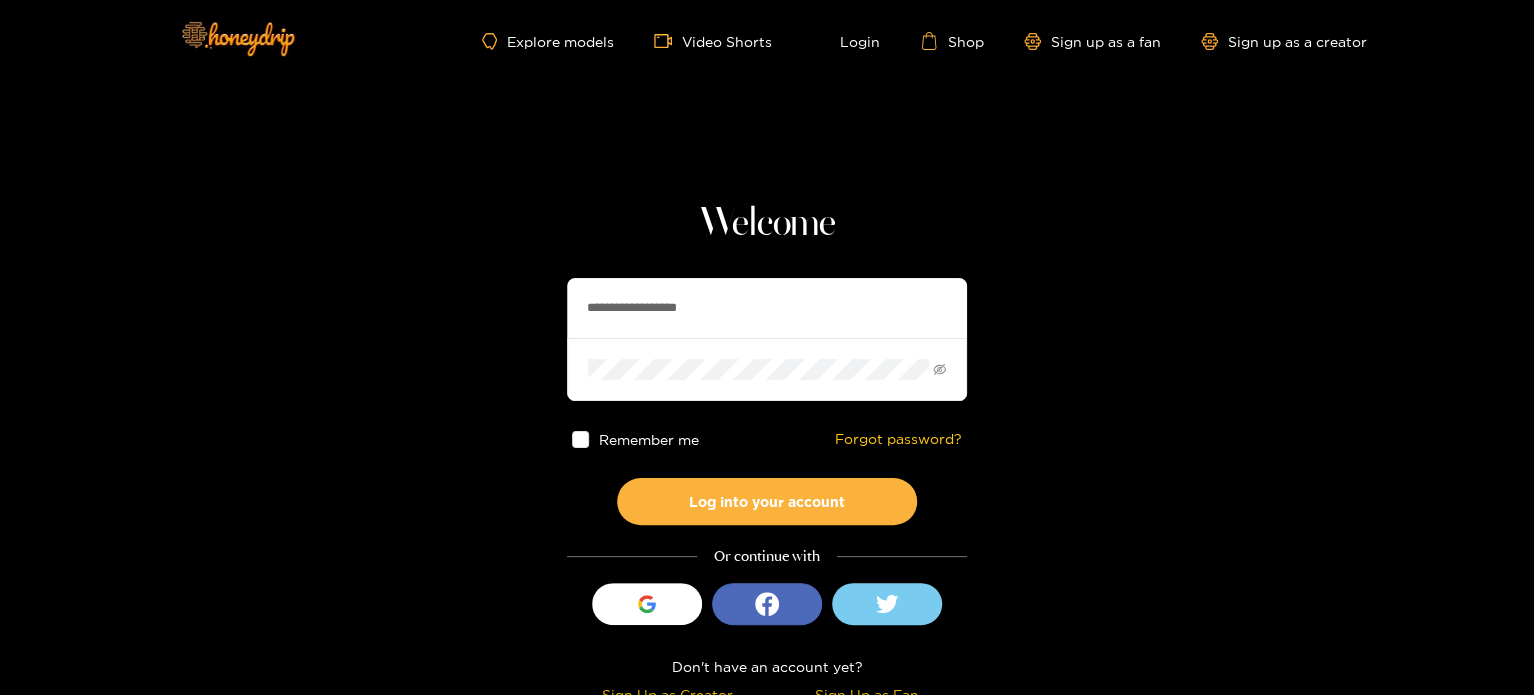 type on "**********" 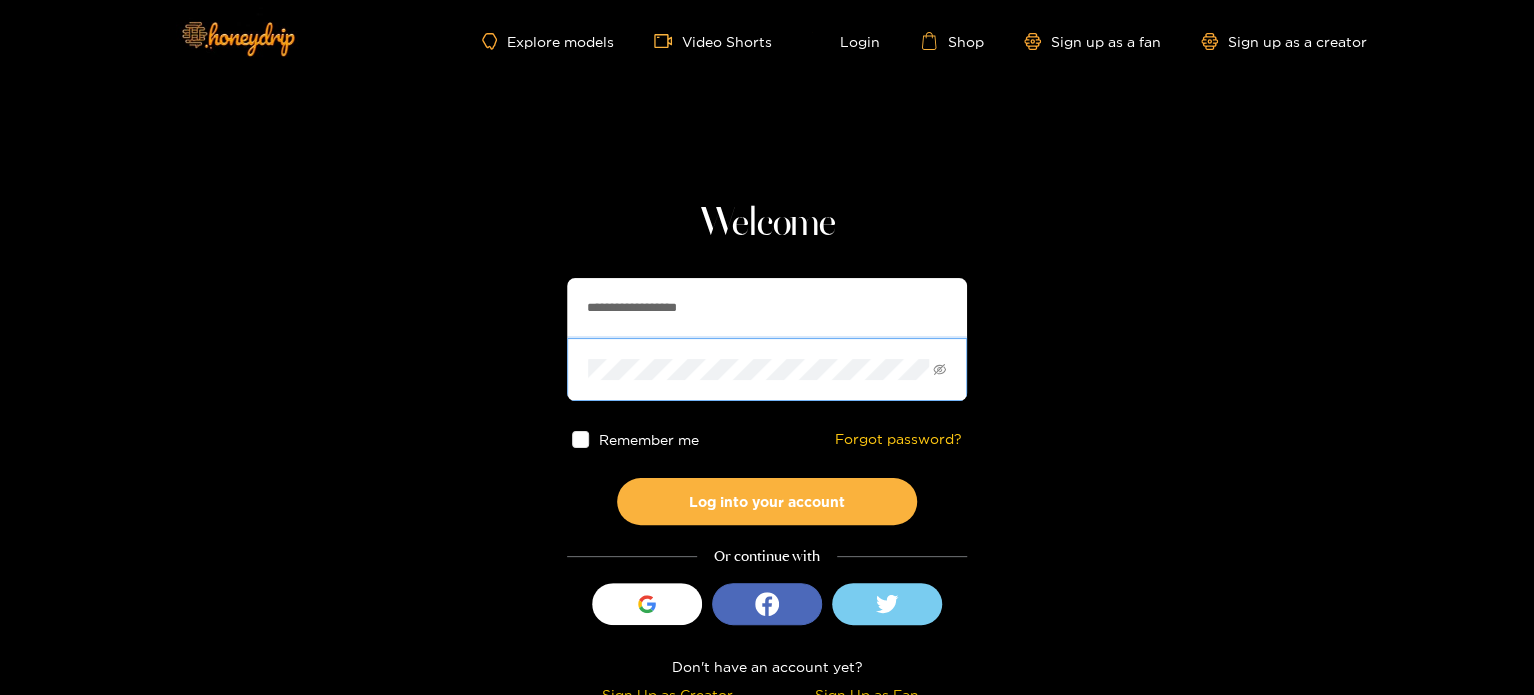 click on "Log into your account" at bounding box center [767, 501] 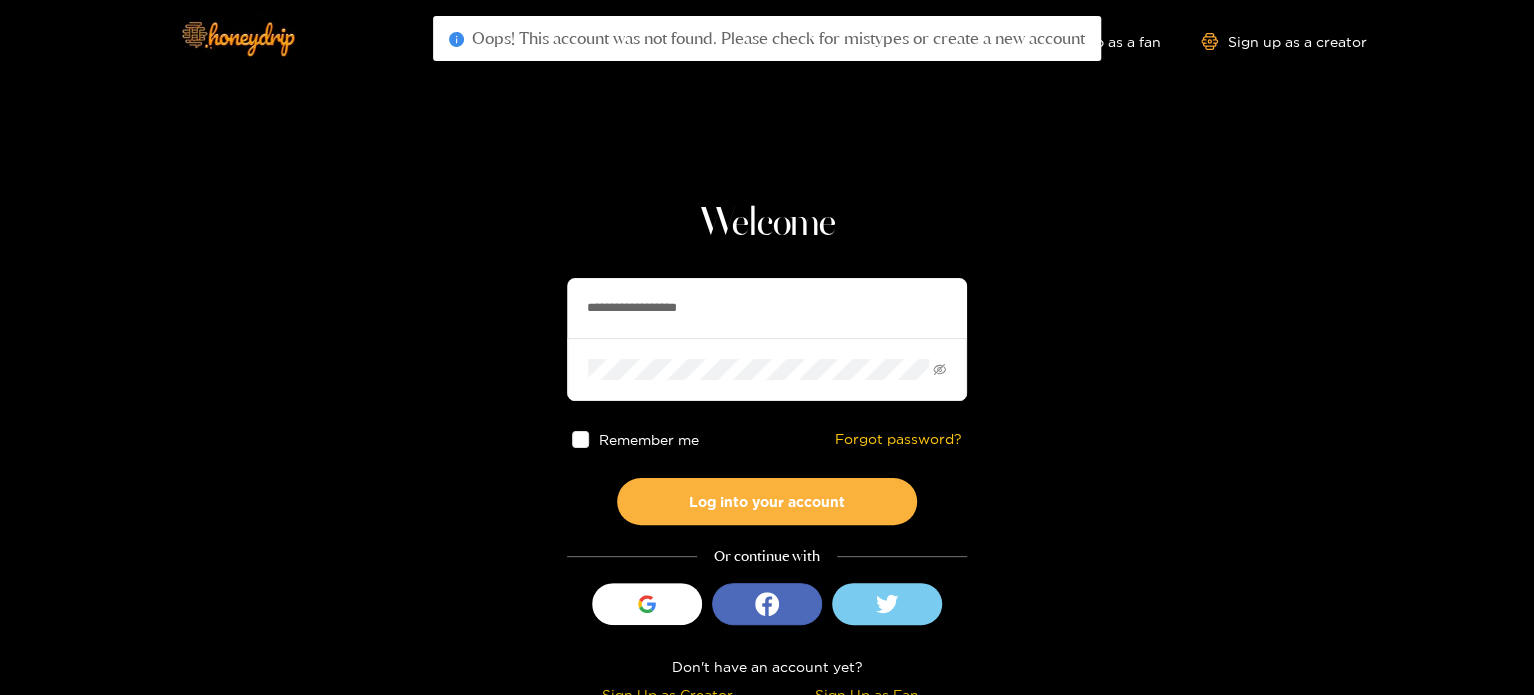 drag, startPoint x: 731, startPoint y: 310, endPoint x: 578, endPoint y: 307, distance: 153.0294 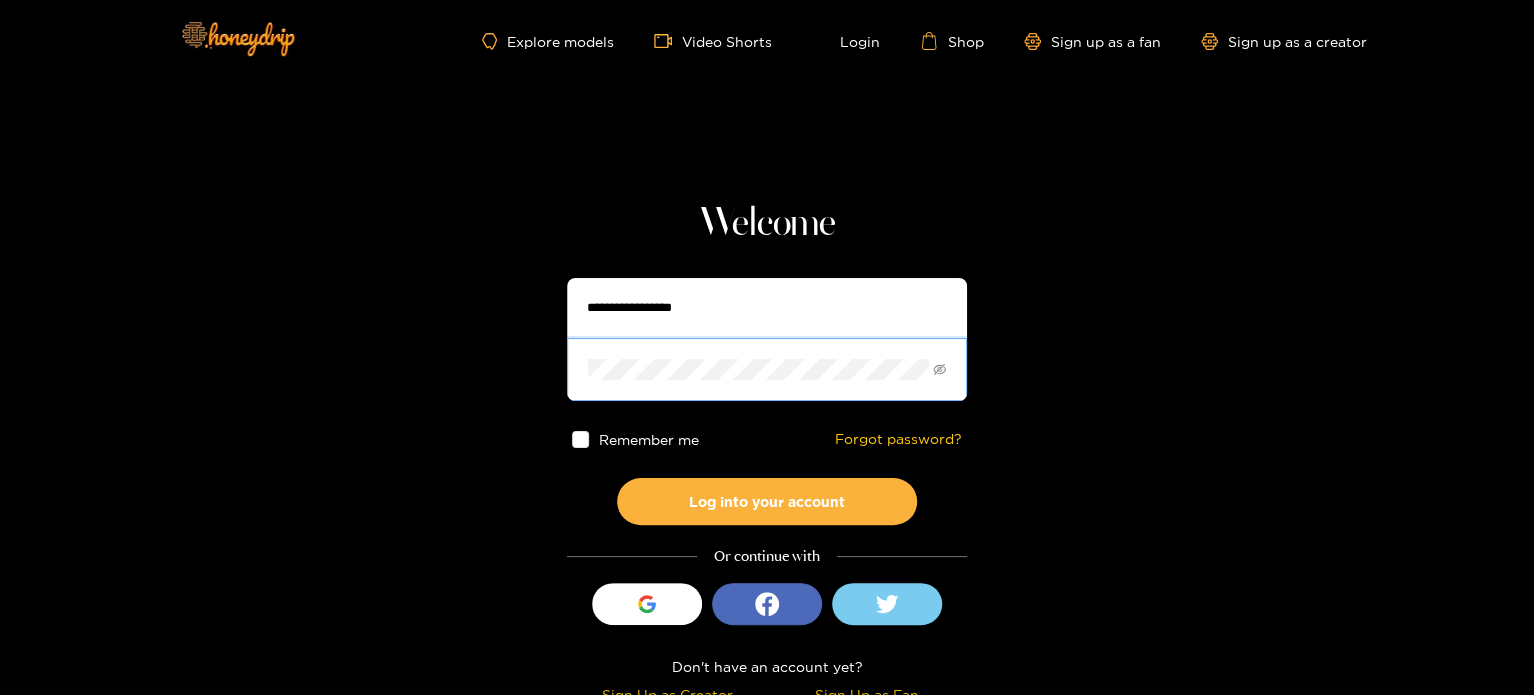 click at bounding box center (767, 369) 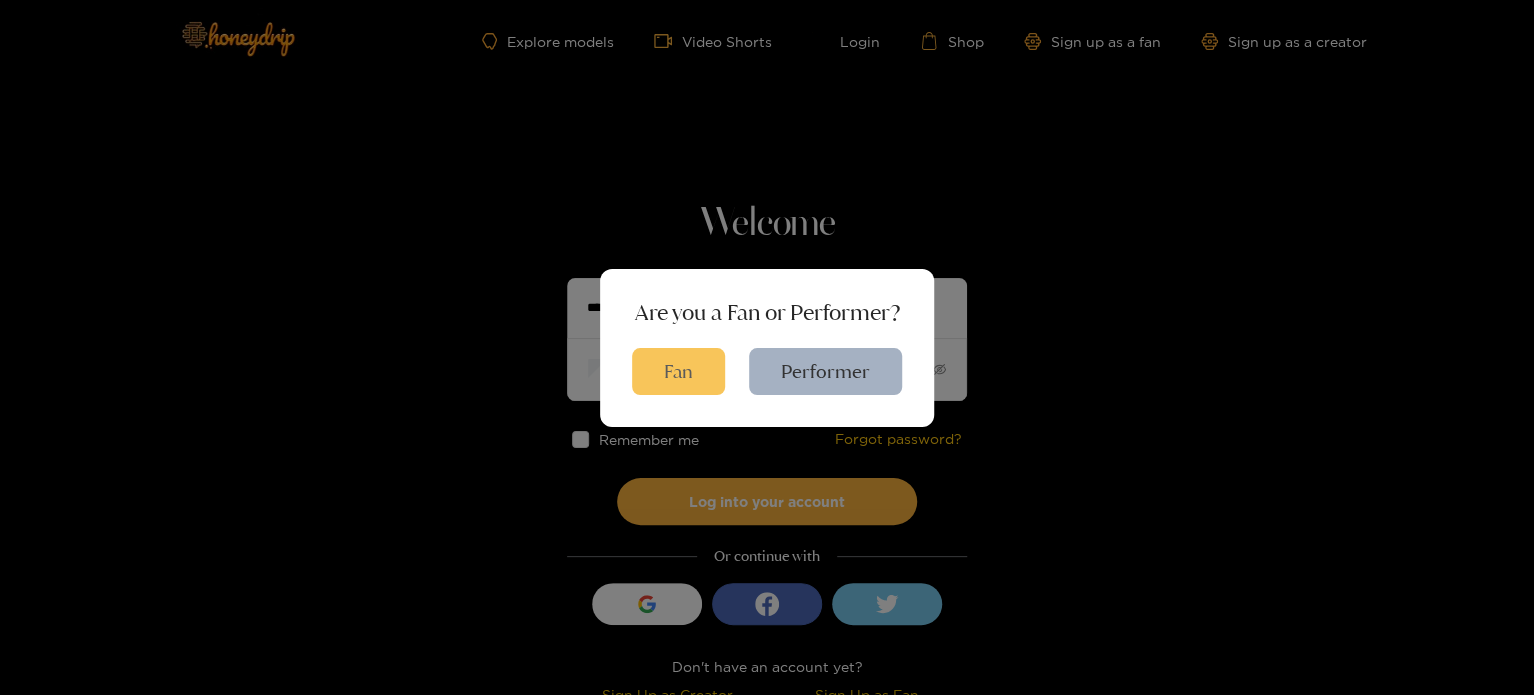 click on "Fan" at bounding box center [678, 371] 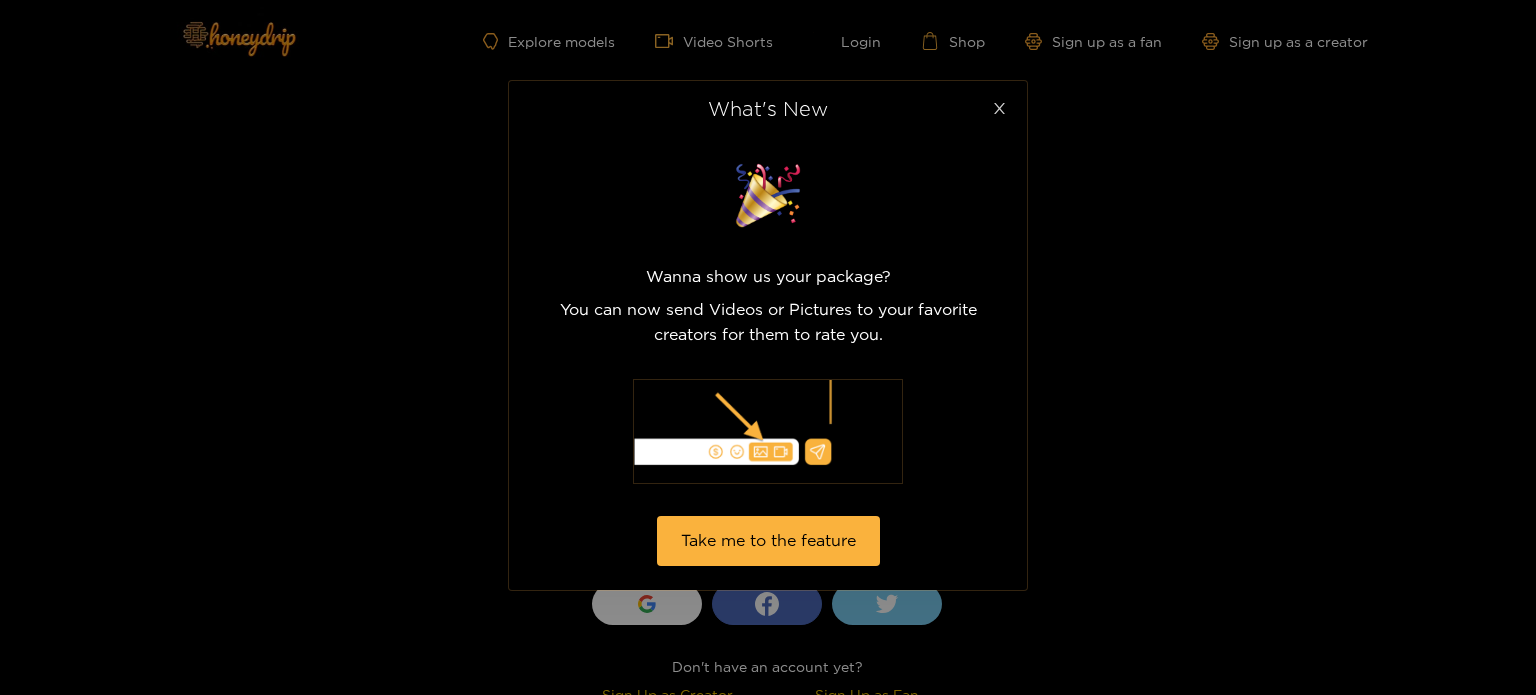 click 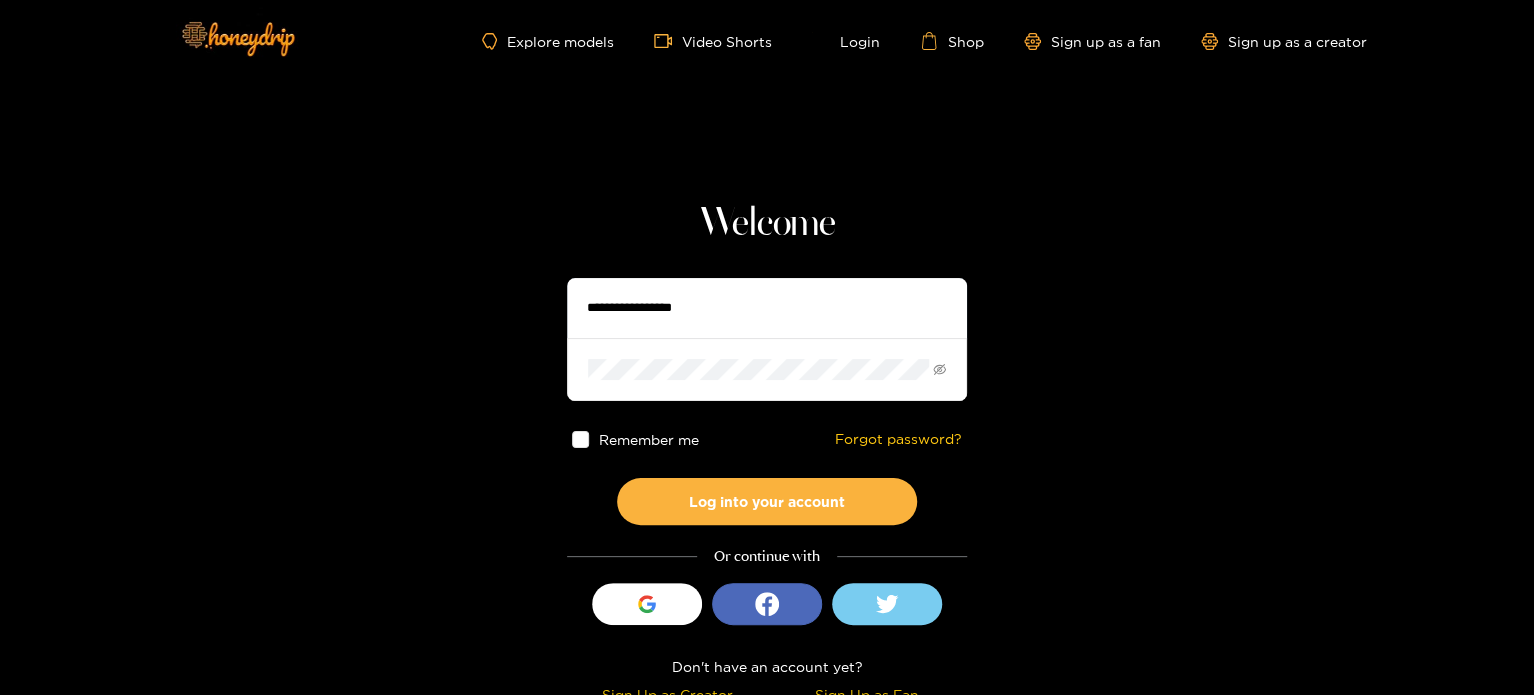 click at bounding box center [767, 308] 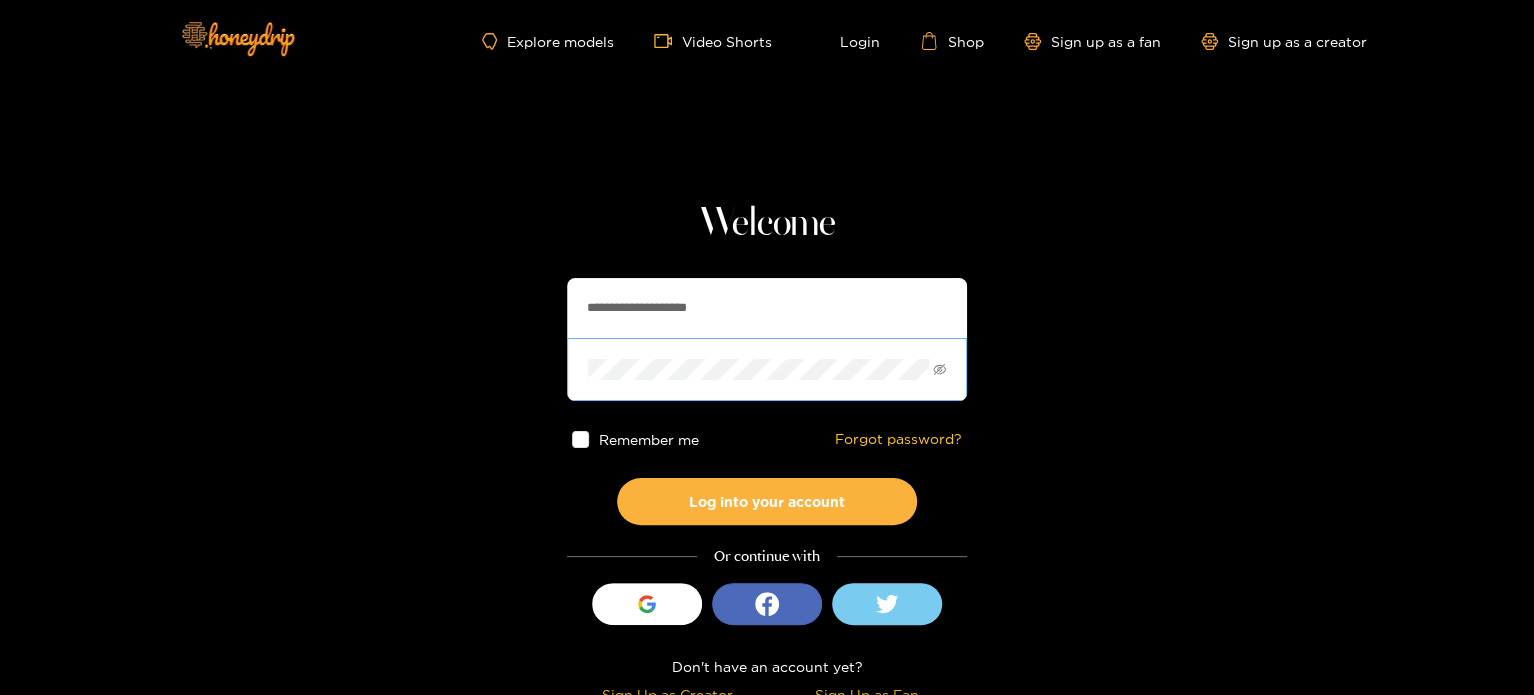 type on "**********" 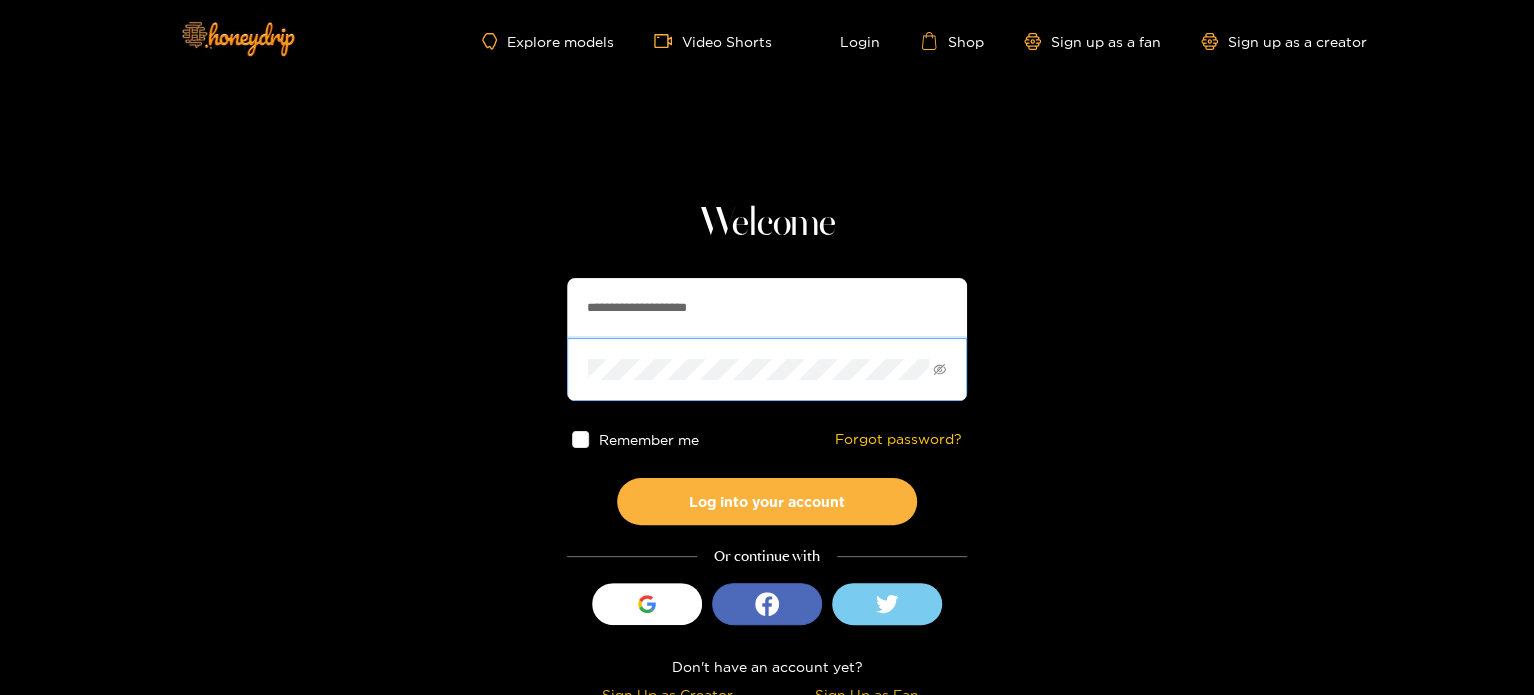 click at bounding box center [580, 439] 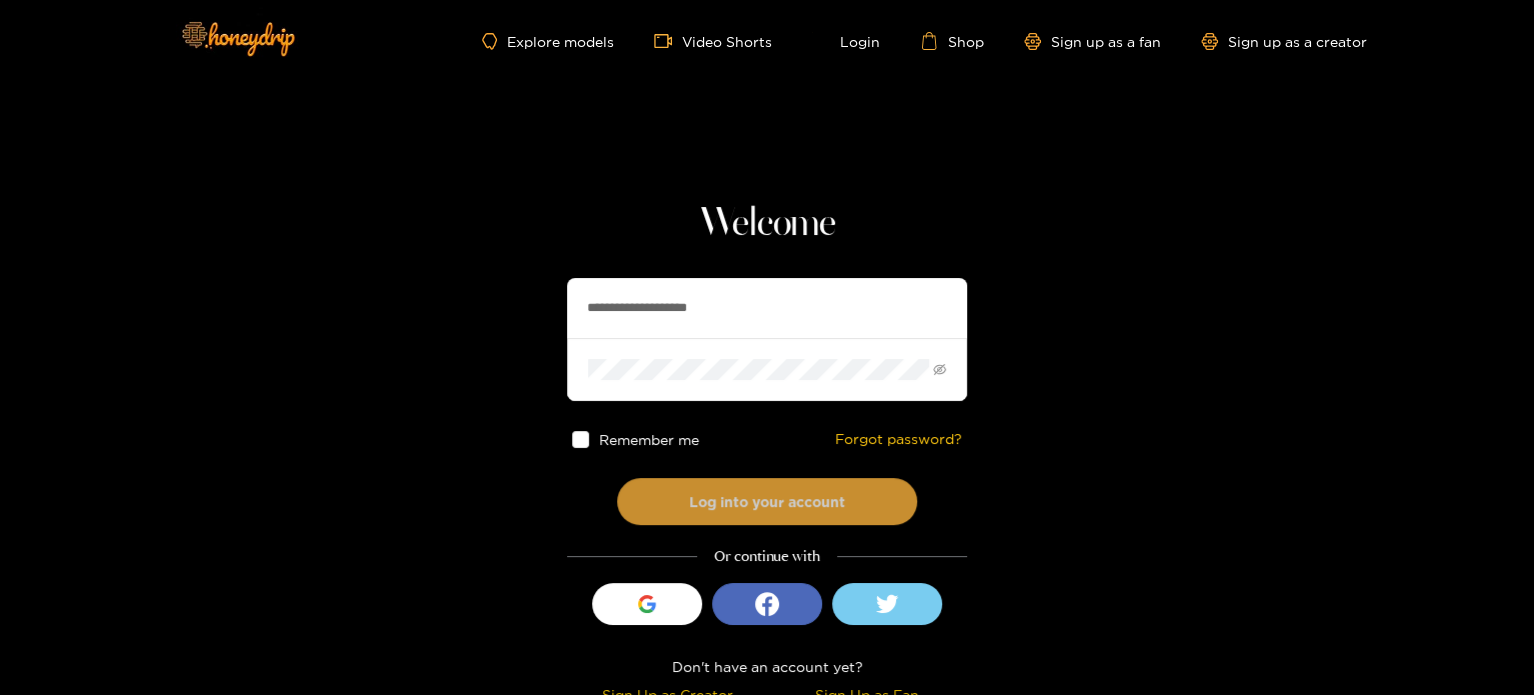 click on "Log into your account" at bounding box center [767, 501] 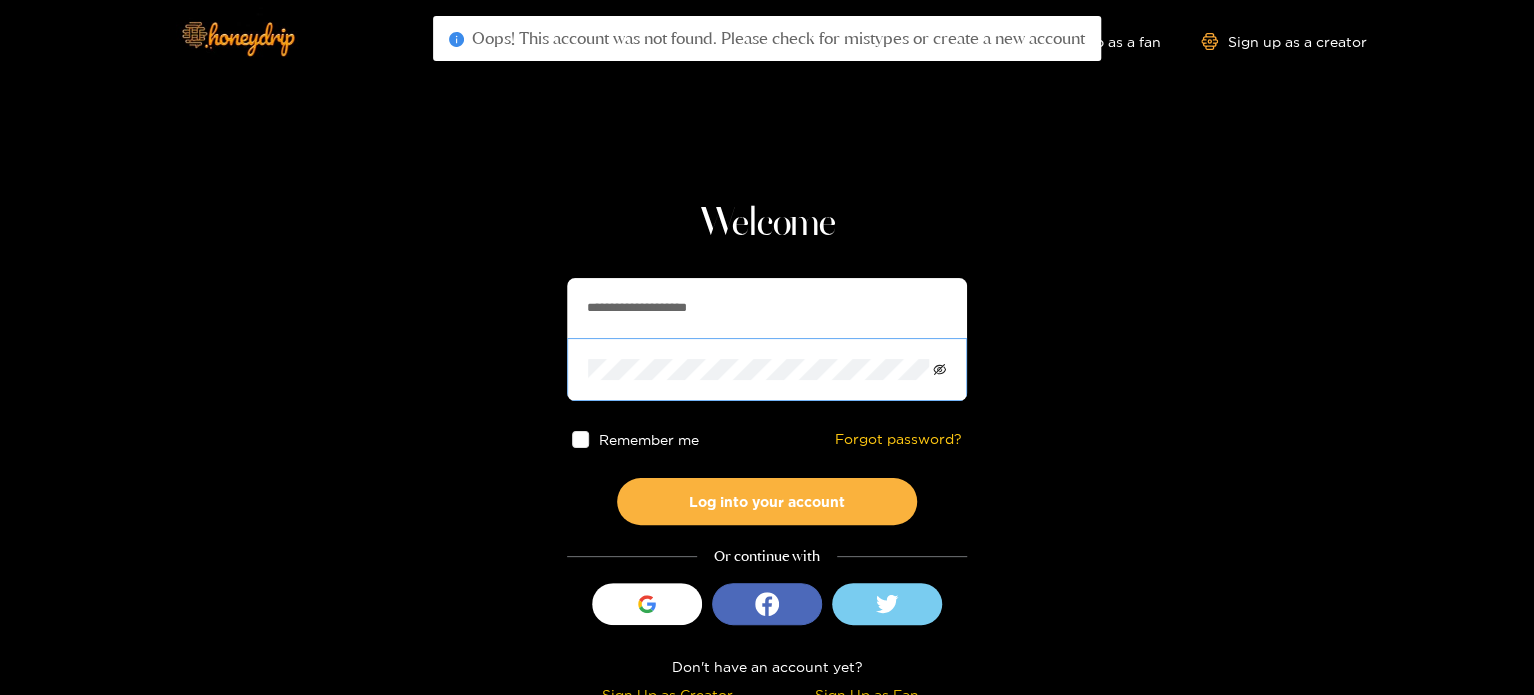 click 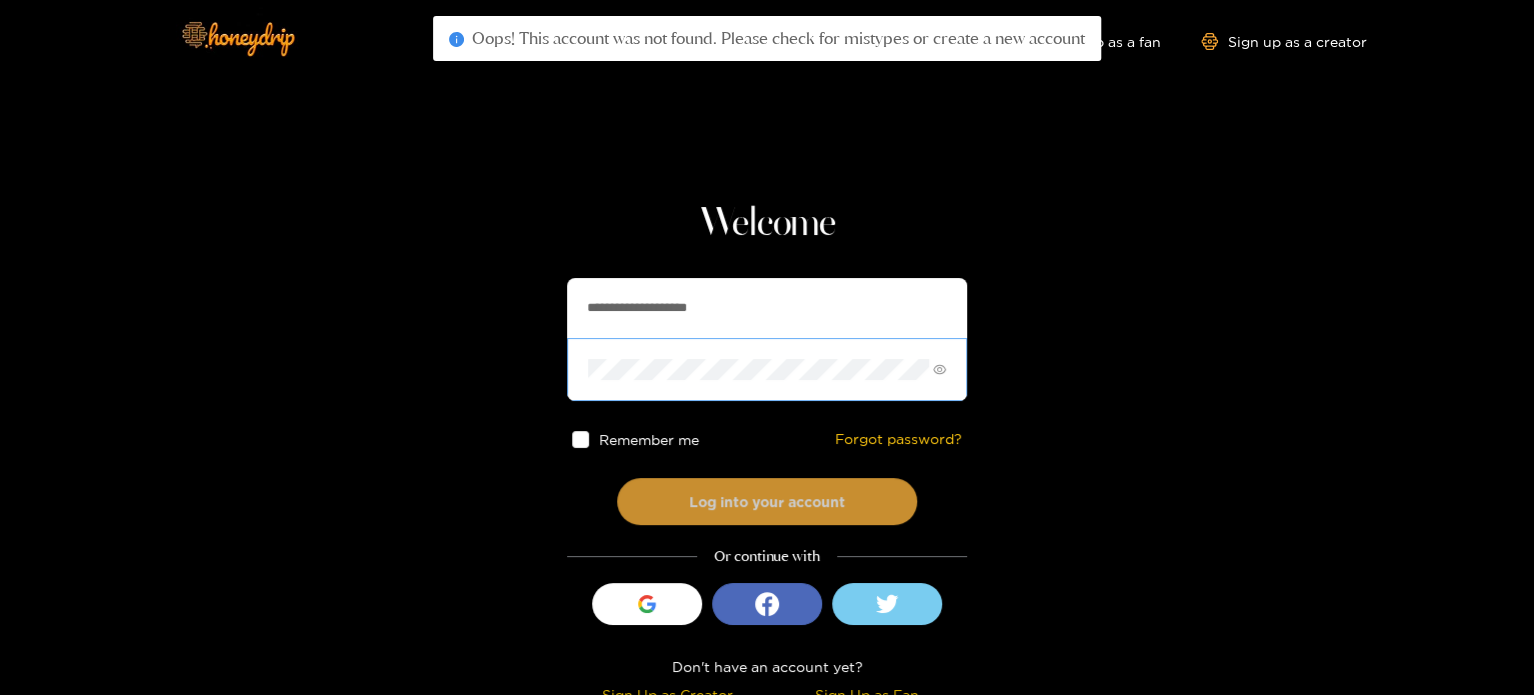 click on "Log into your account" at bounding box center [767, 501] 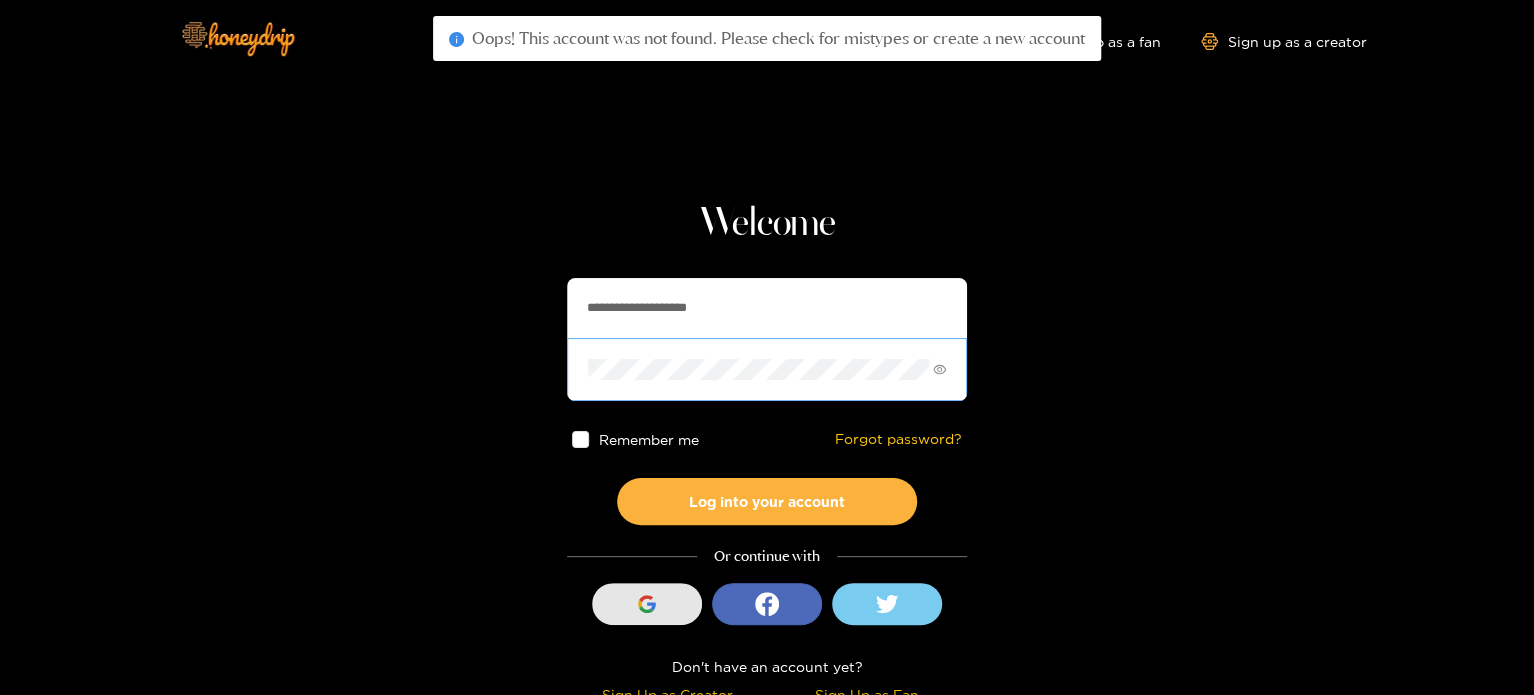 click 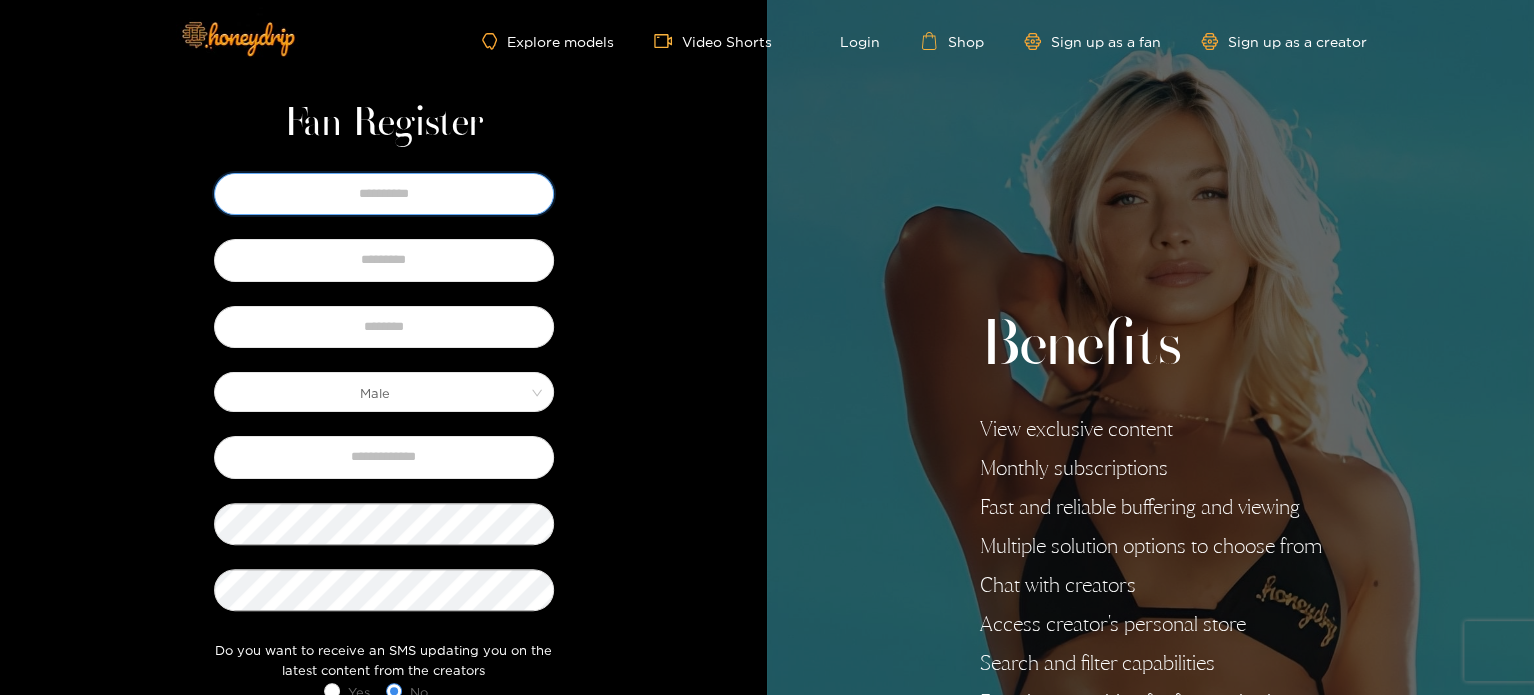 click at bounding box center (384, 194) 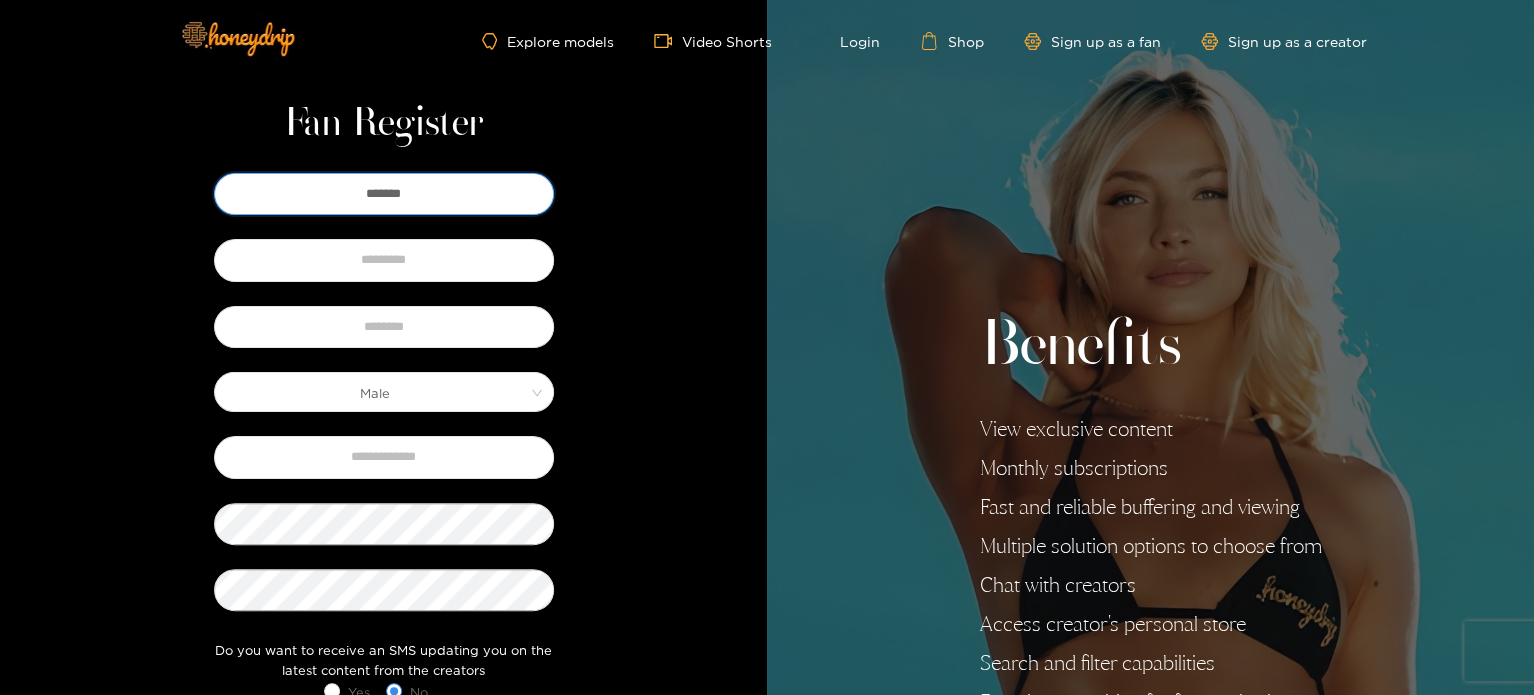 type on "*******" 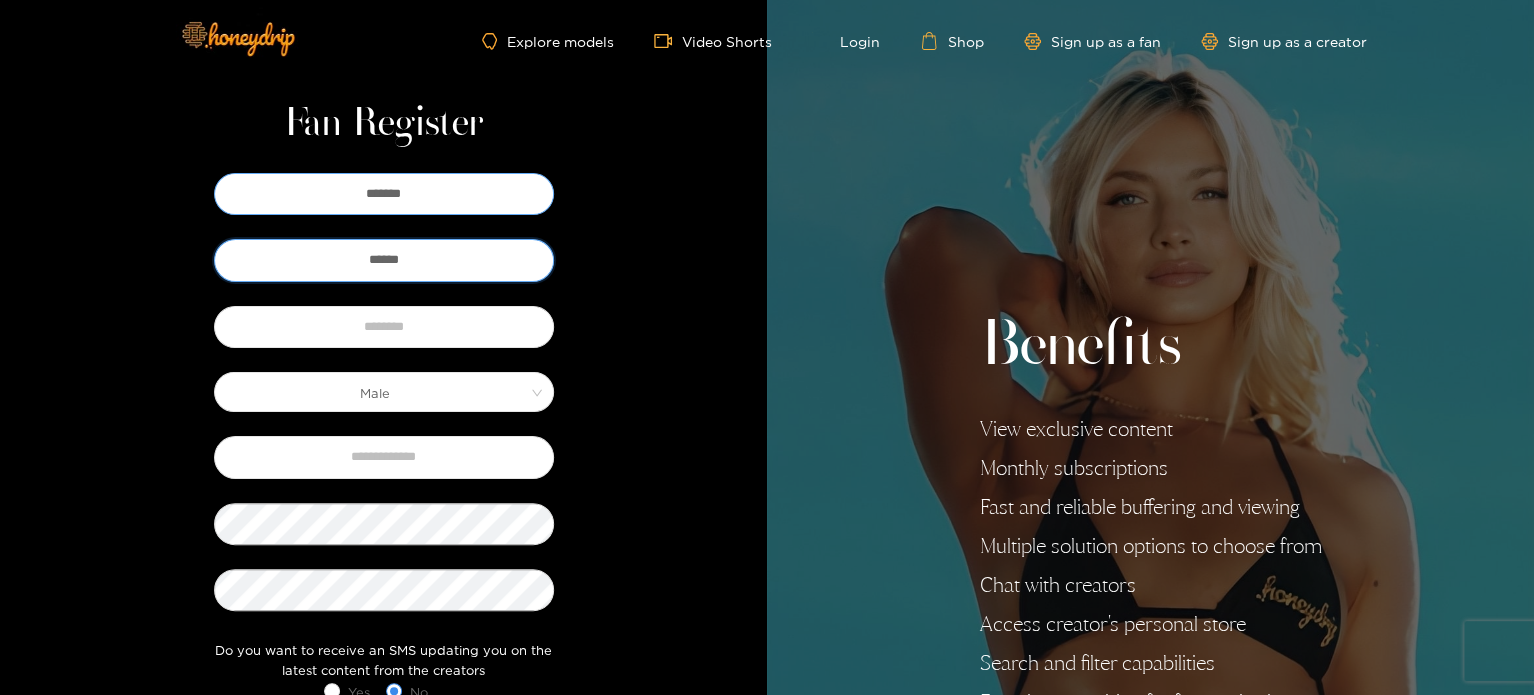 type on "******" 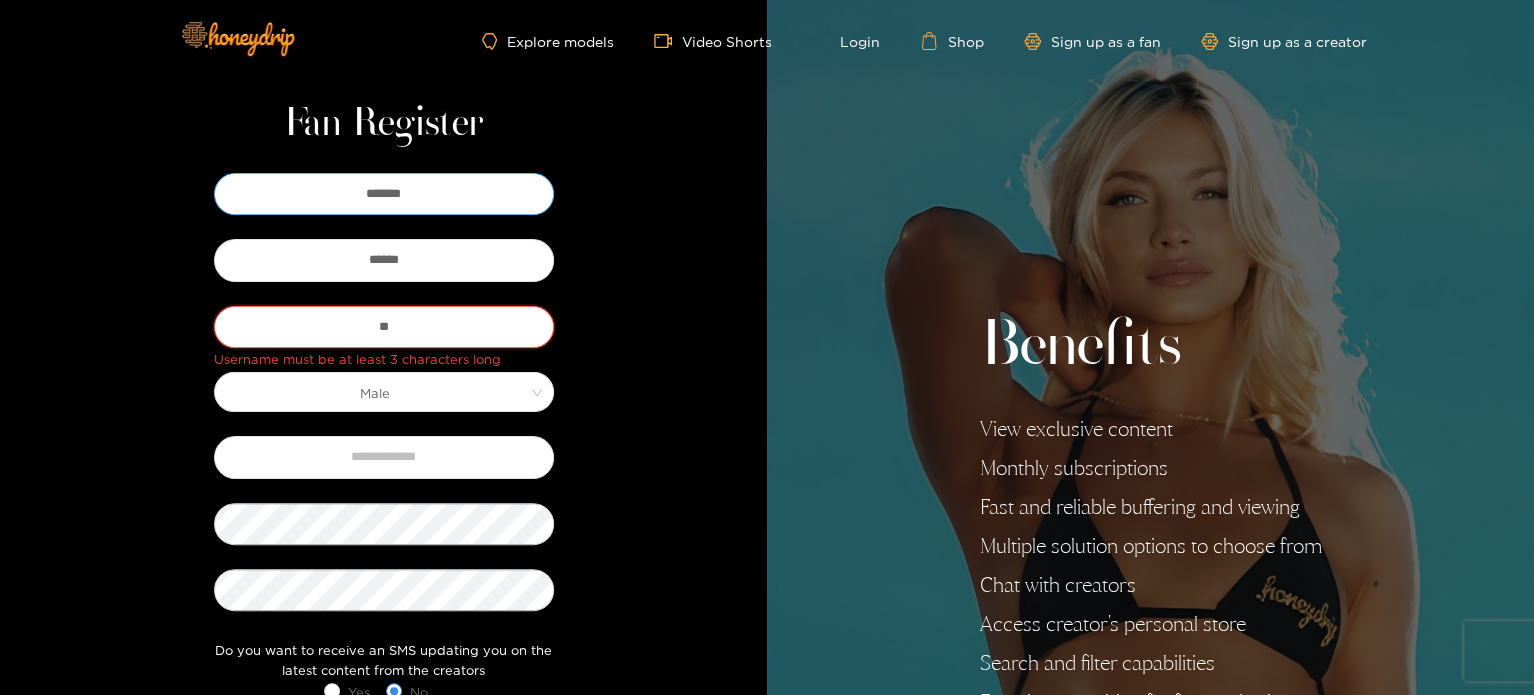 type on "*" 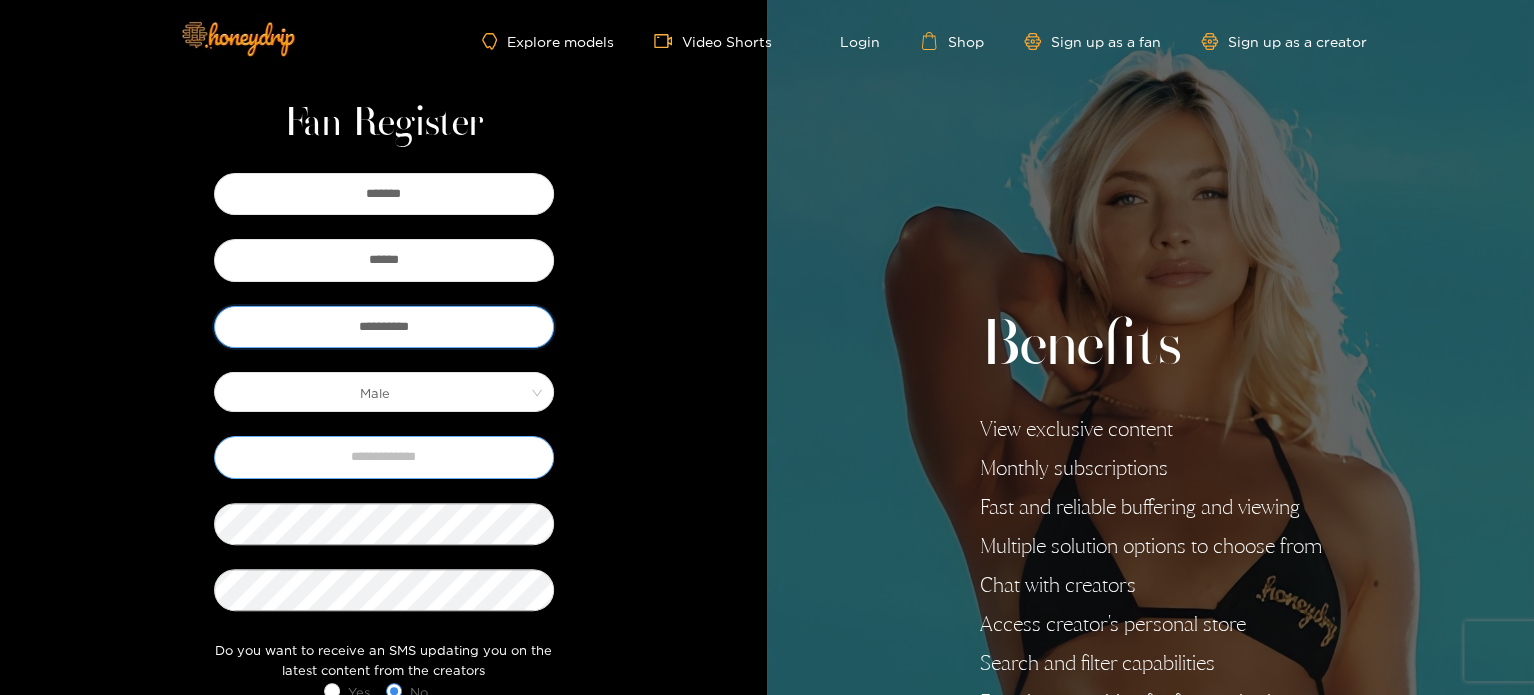 type on "**********" 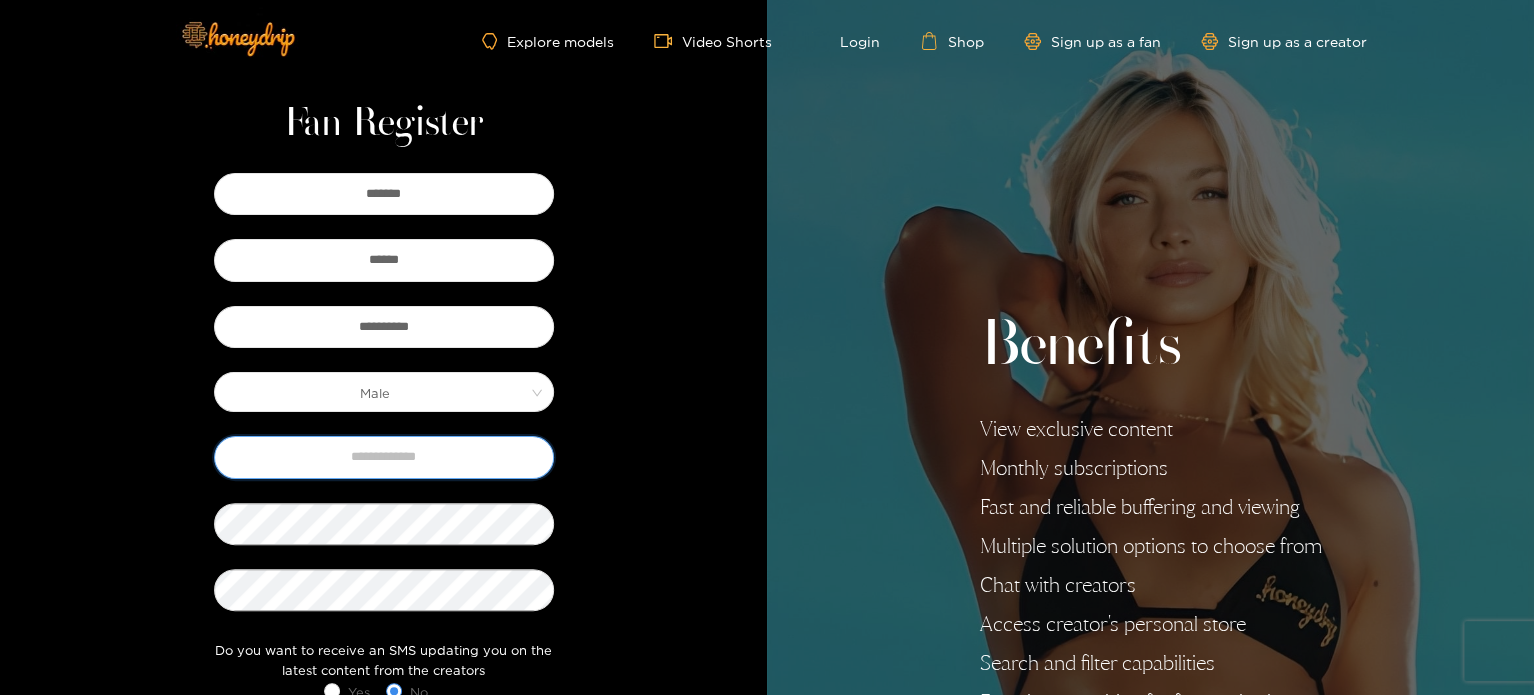 click at bounding box center (384, 457) 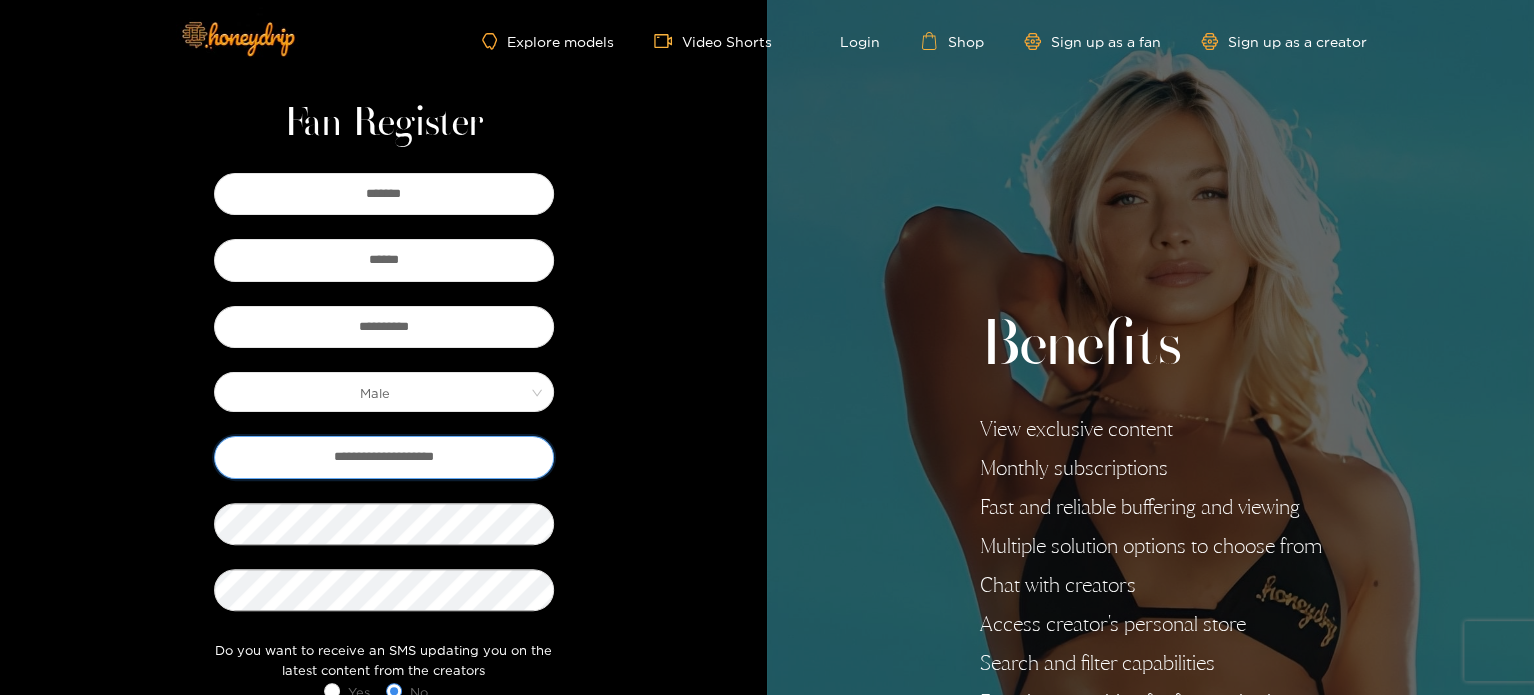 type on "**********" 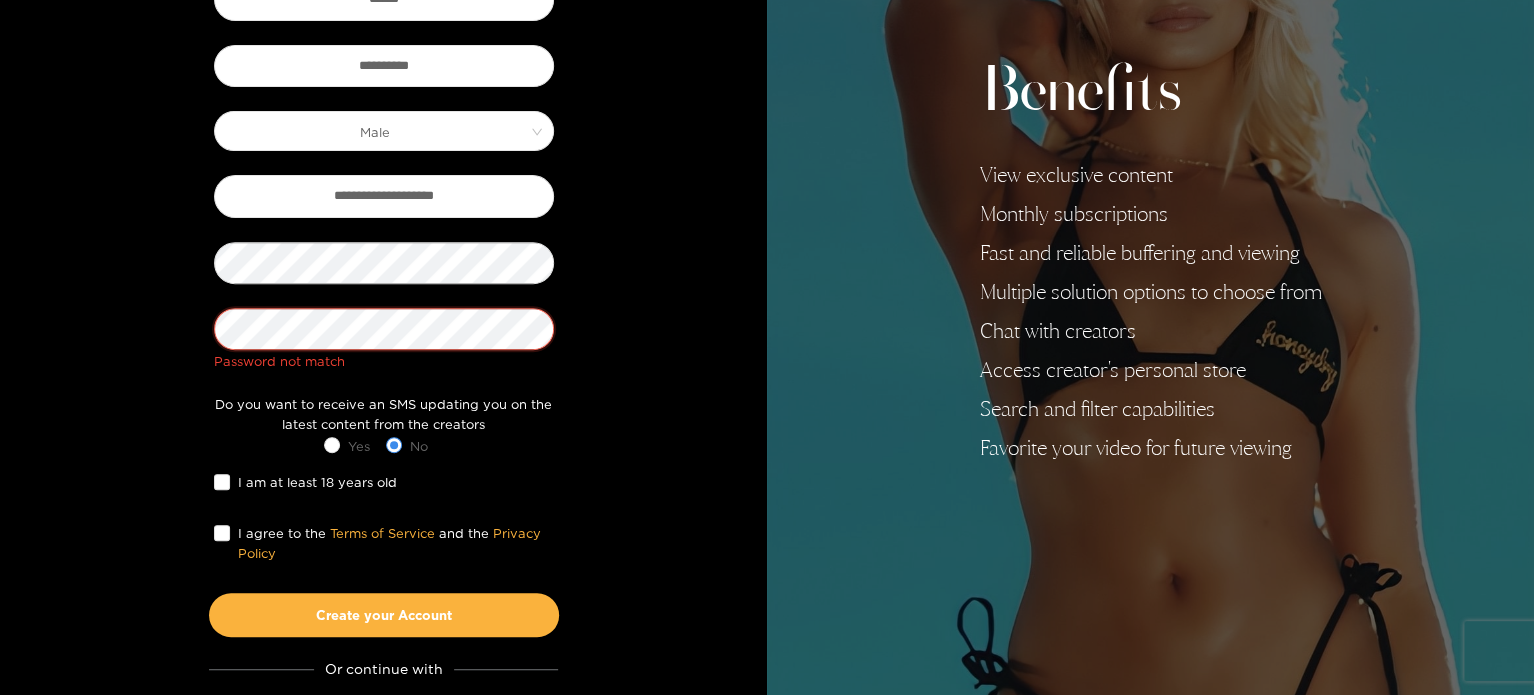 scroll, scrollTop: 268, scrollLeft: 0, axis: vertical 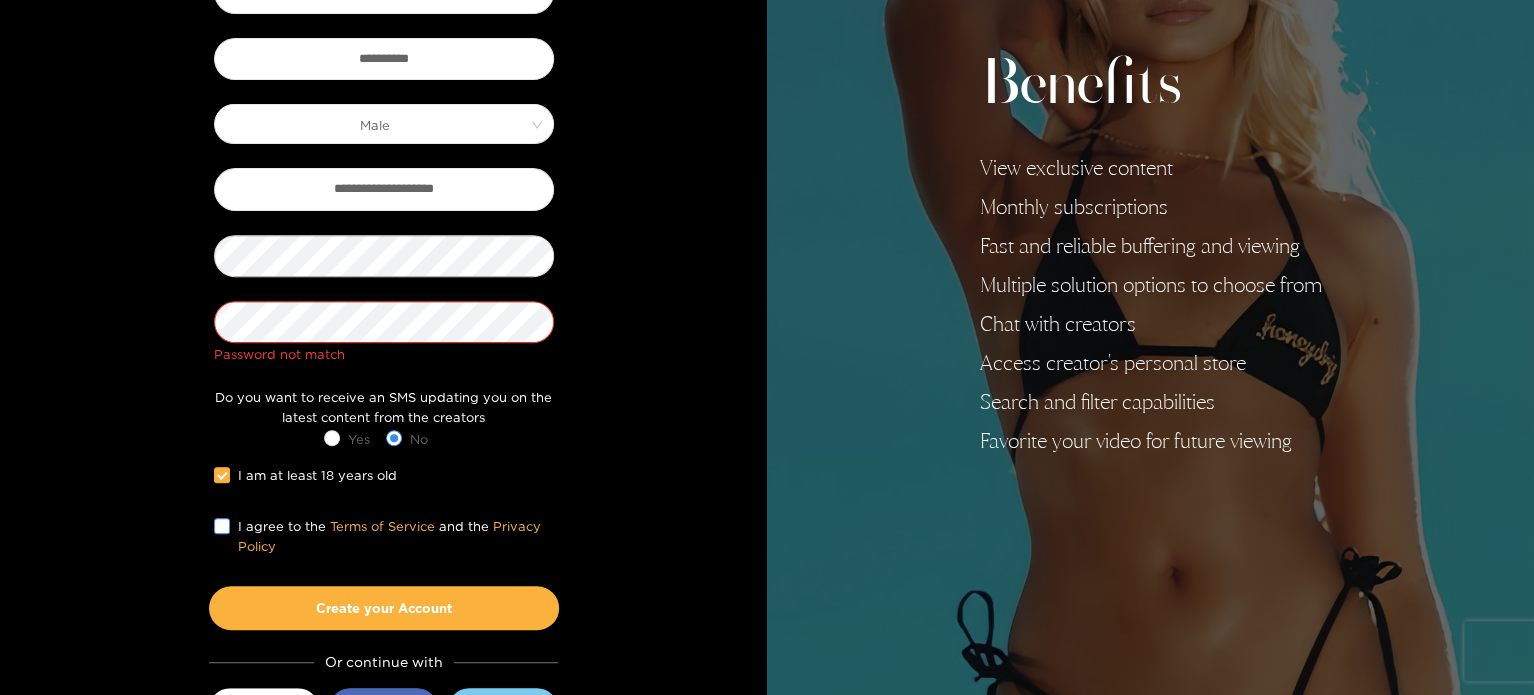 click at bounding box center (222, 526) 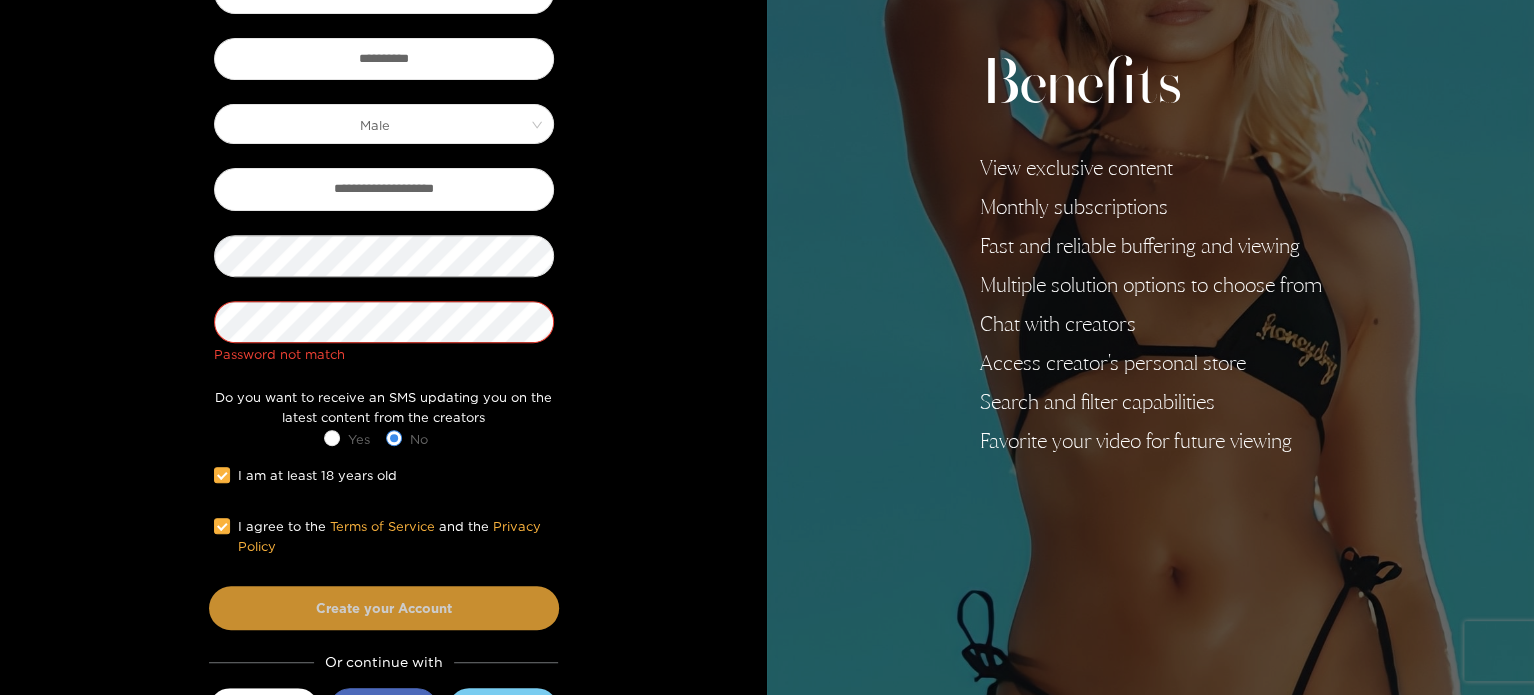 click on "Create your Account" at bounding box center [384, 608] 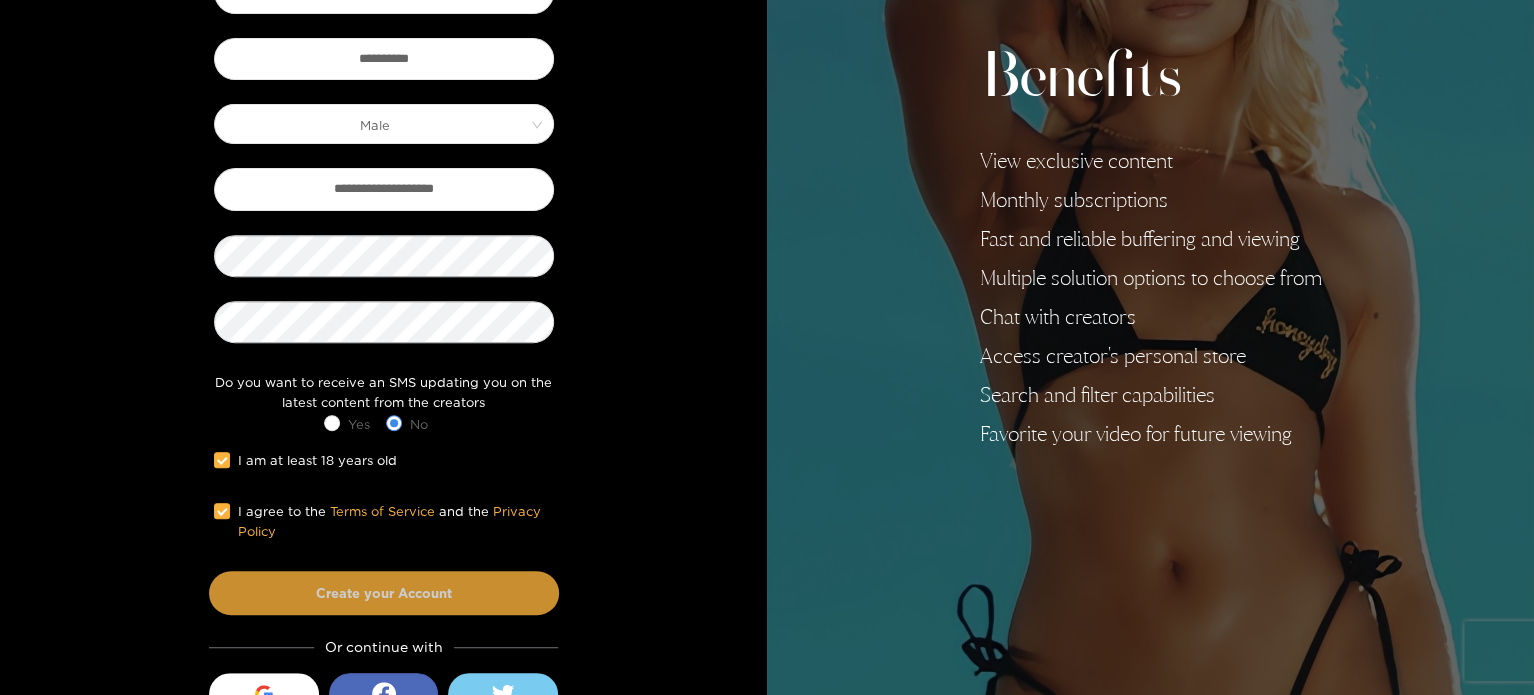 click on "Create your Account" at bounding box center (384, 593) 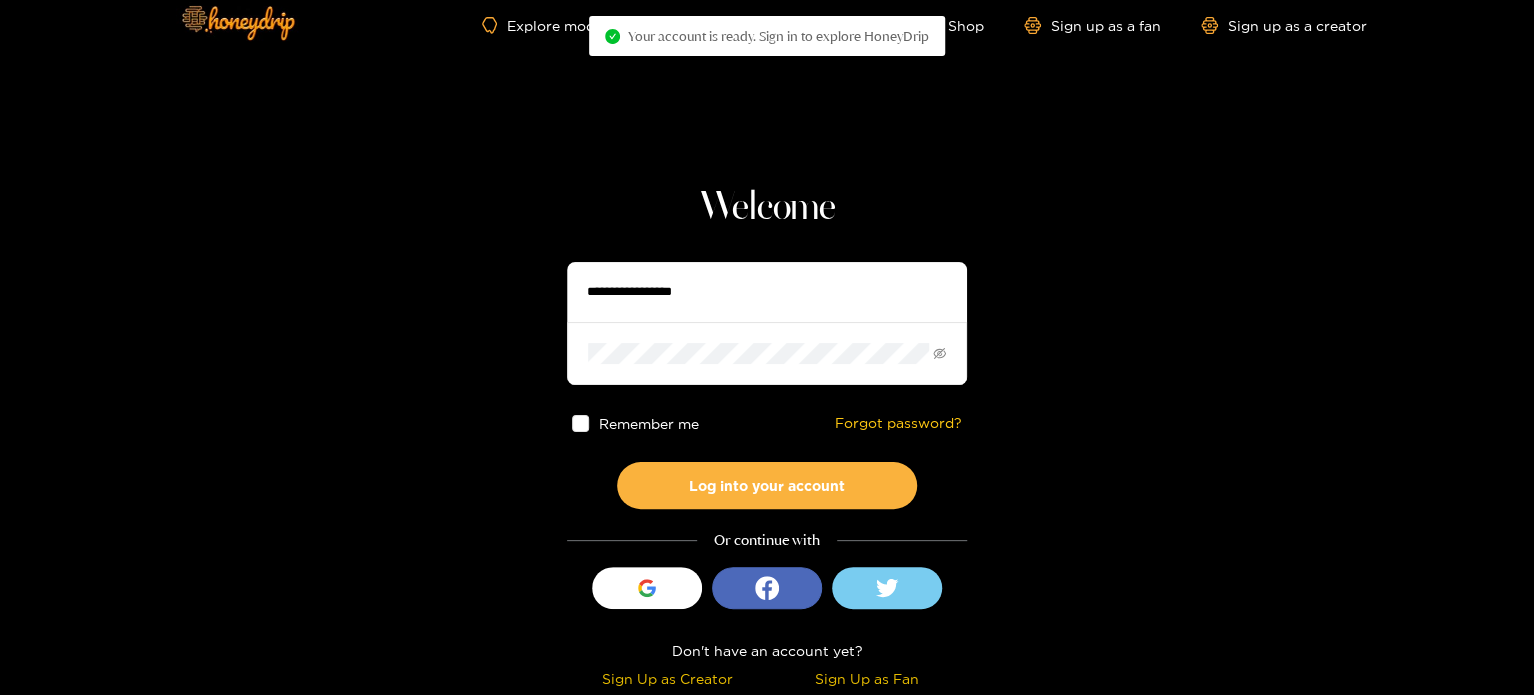scroll, scrollTop: 0, scrollLeft: 0, axis: both 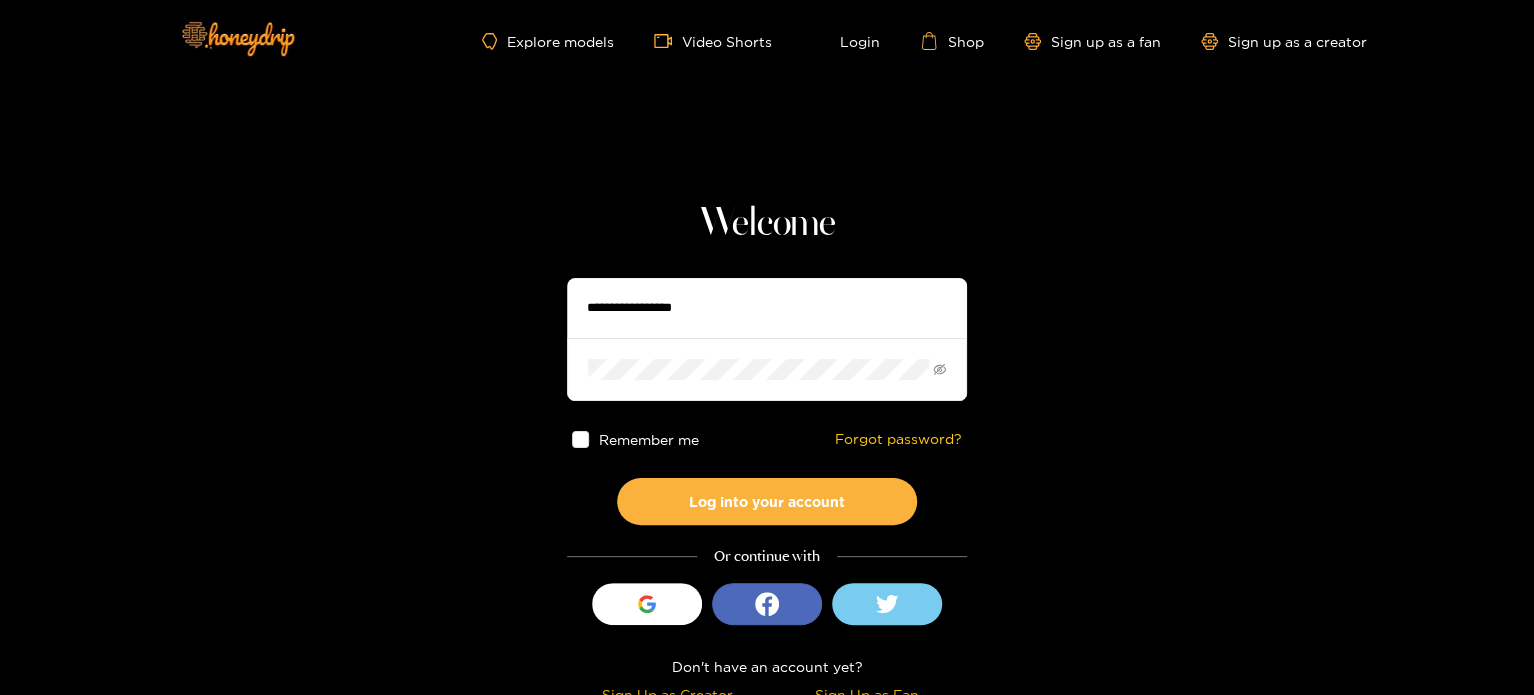 click at bounding box center (767, 308) 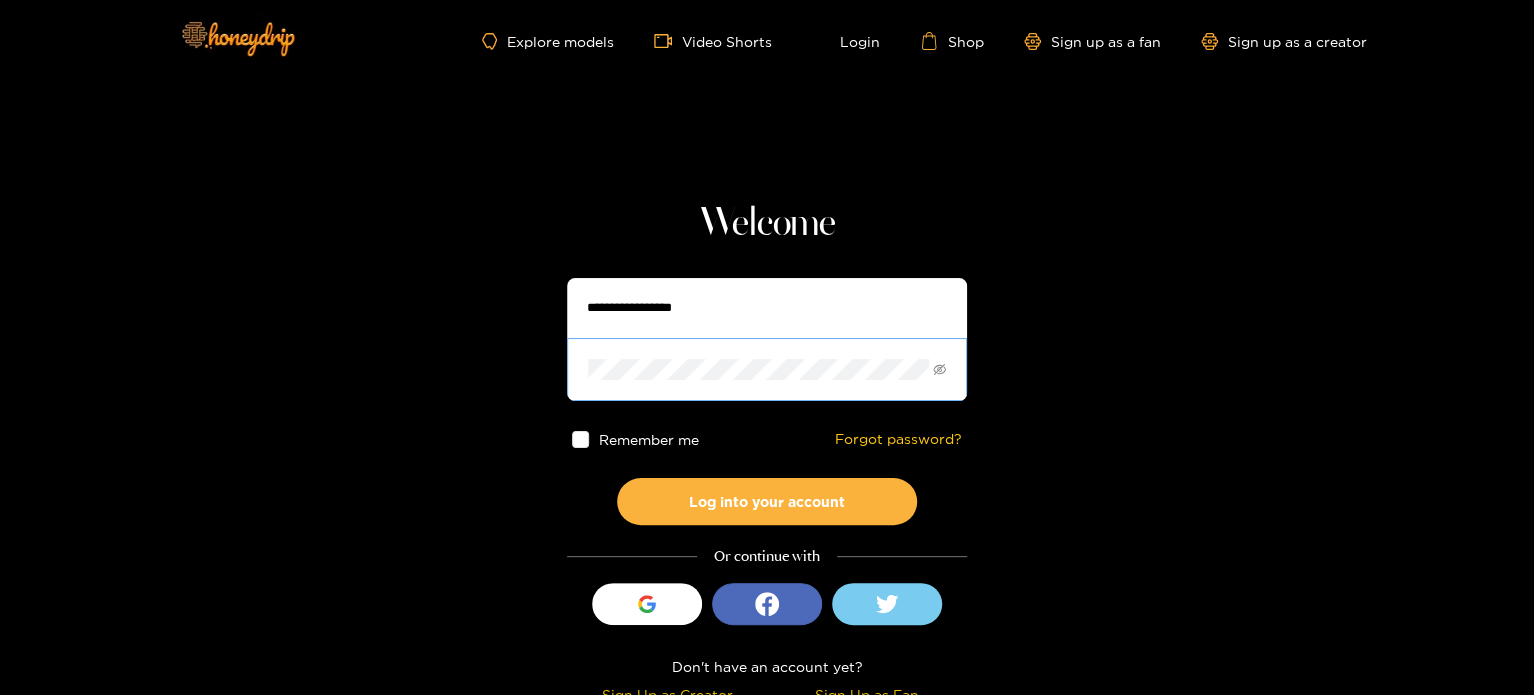 type on "**********" 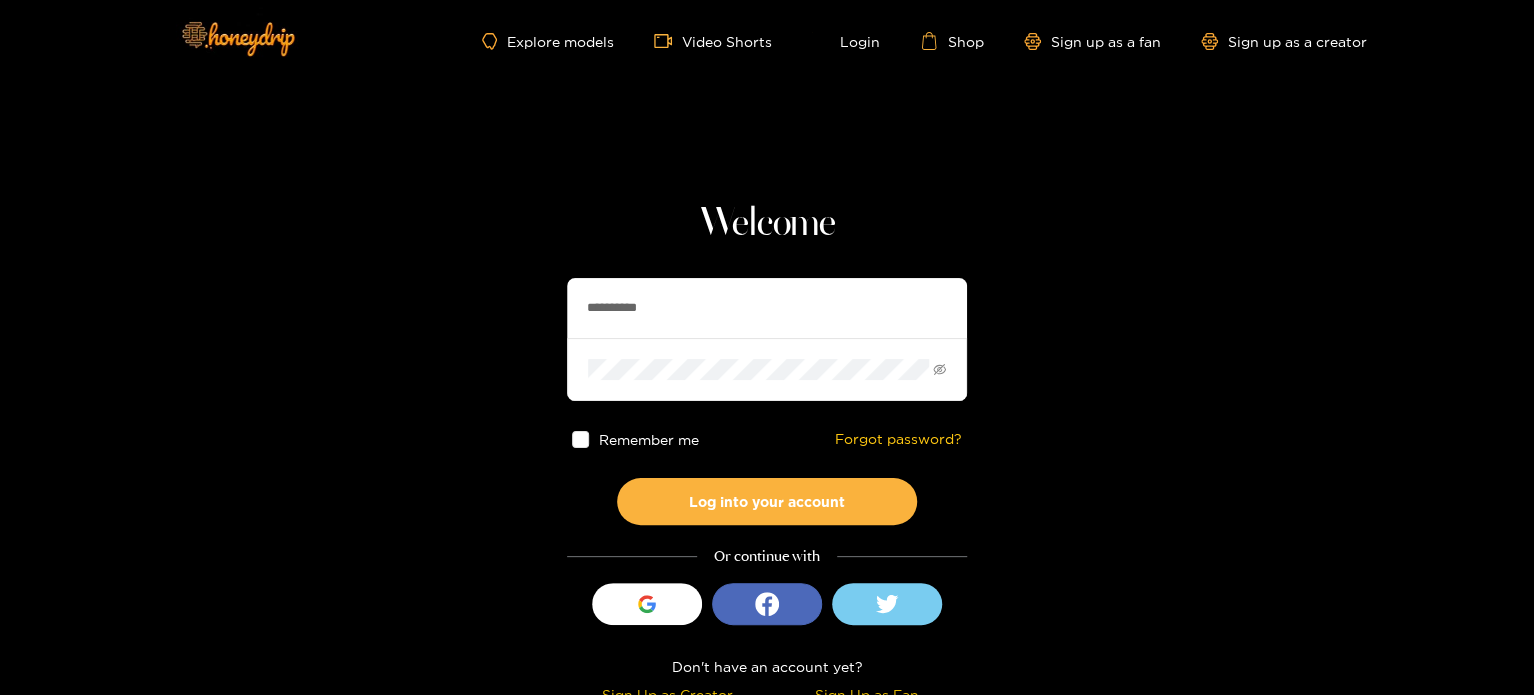 click on "Remember me Forgot password?" at bounding box center [767, 439] 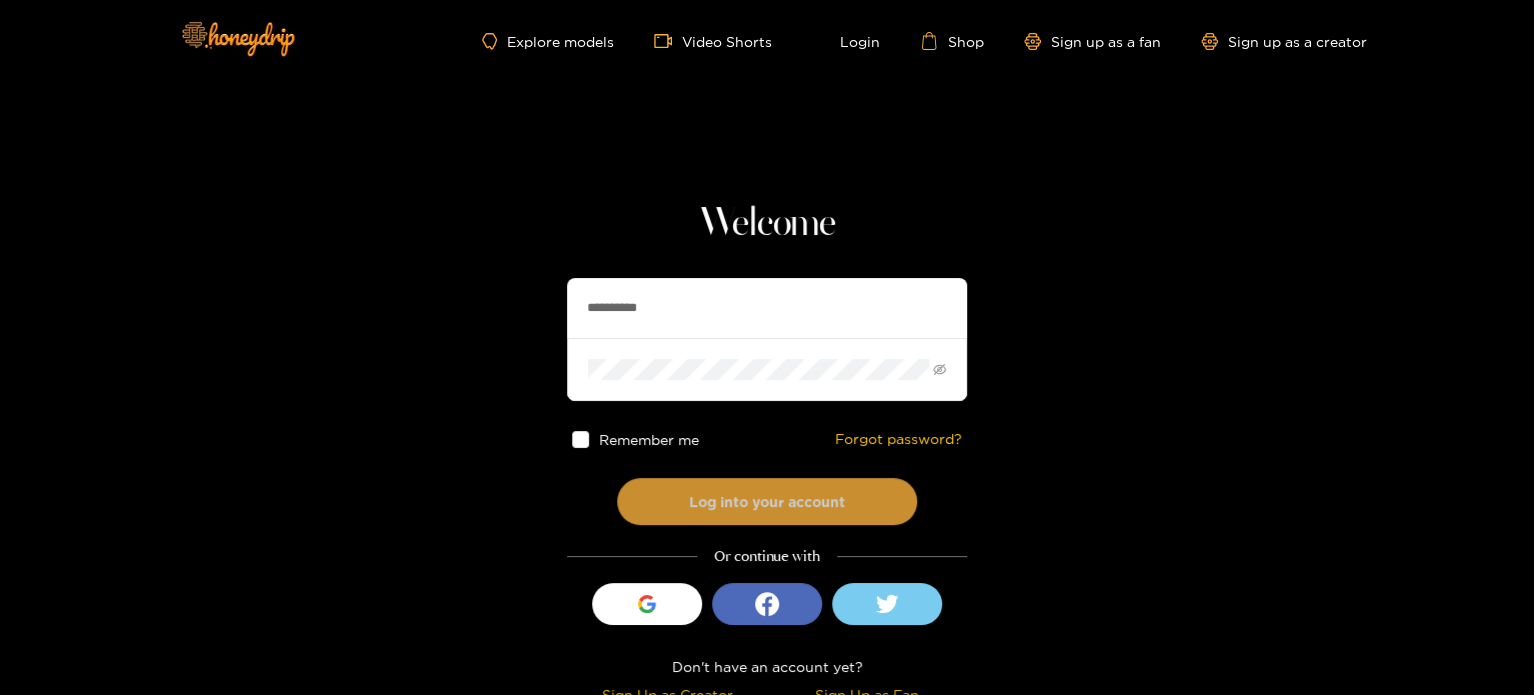 click on "Log into your account" at bounding box center [767, 501] 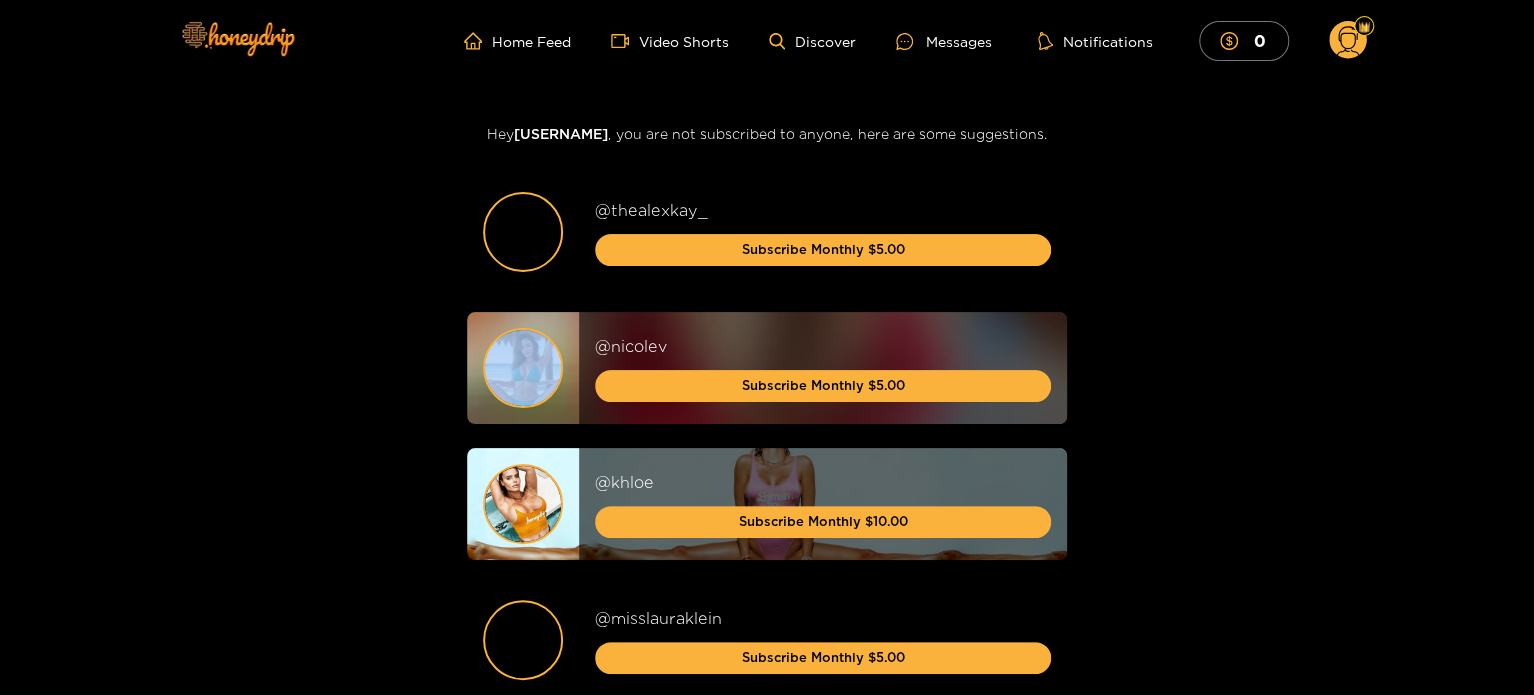 drag, startPoint x: 1528, startPoint y: 214, endPoint x: 1535, endPoint y: 297, distance: 83.294655 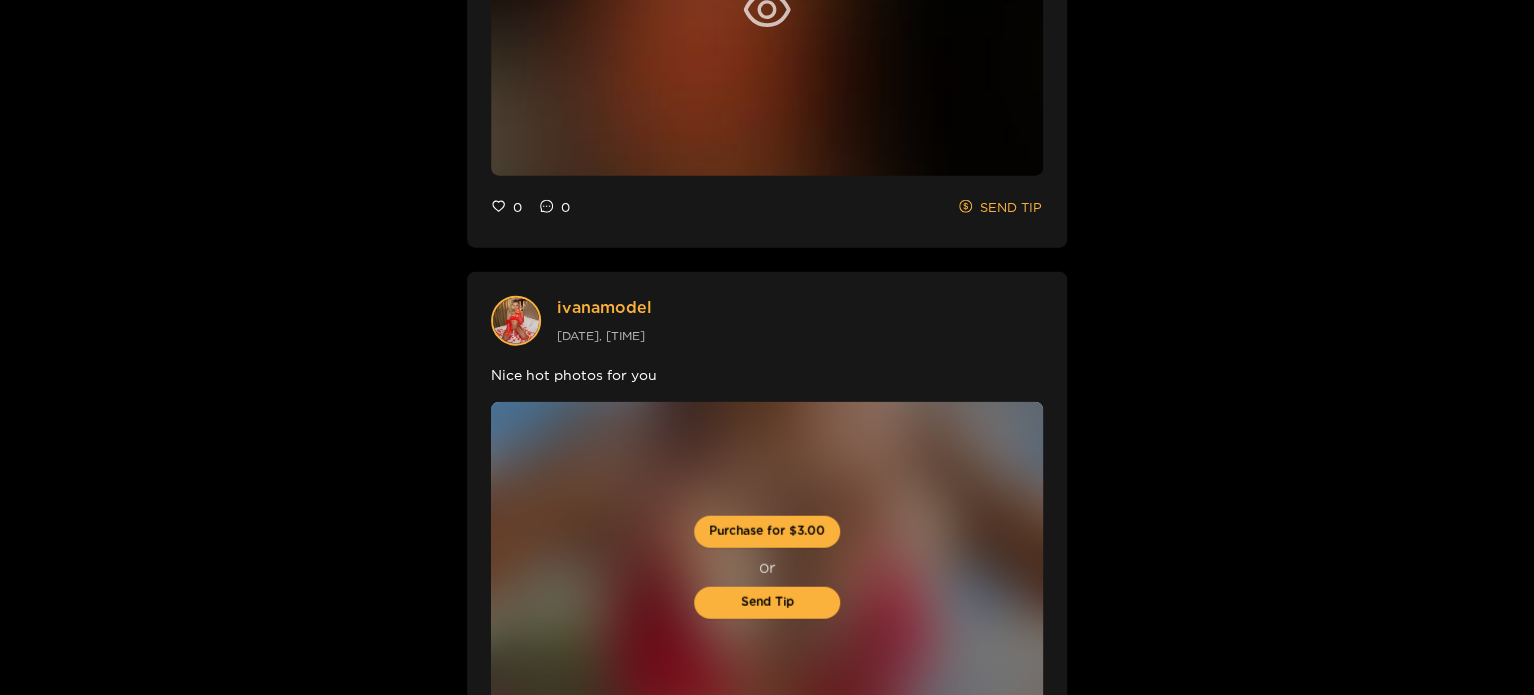 scroll, scrollTop: 3041, scrollLeft: 0, axis: vertical 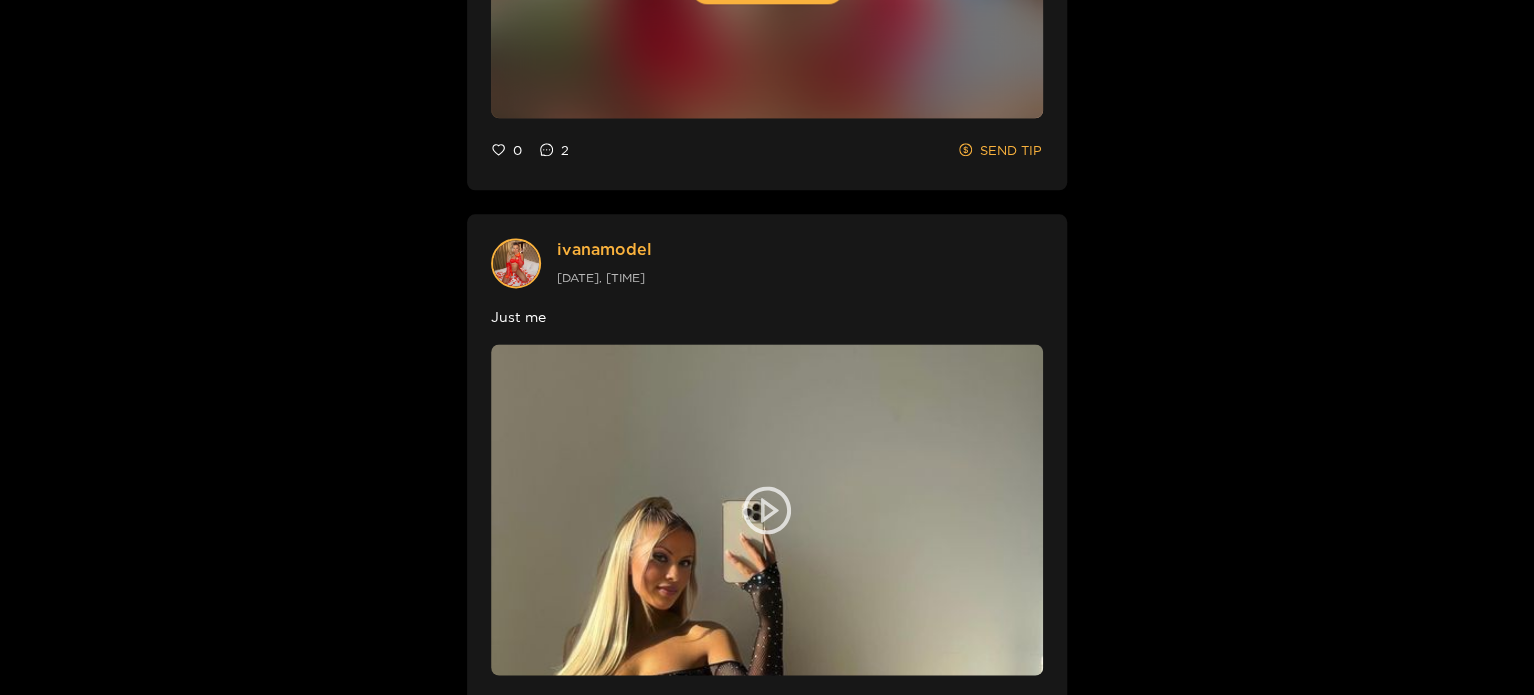 drag, startPoint x: 1532, startPoint y: 106, endPoint x: 1464, endPoint y: 16, distance: 112.80071 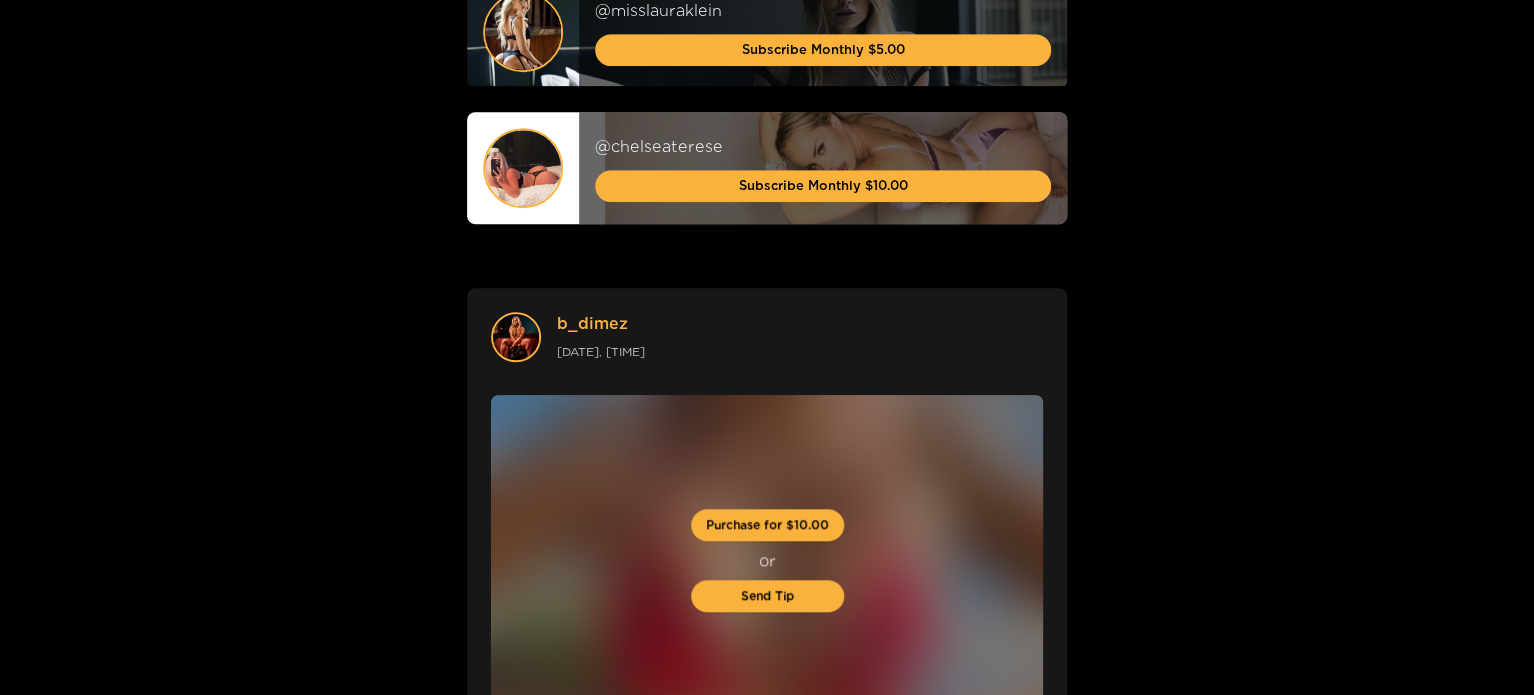 drag, startPoint x: 1531, startPoint y: 87, endPoint x: 1535, endPoint y: 39, distance: 48.166378 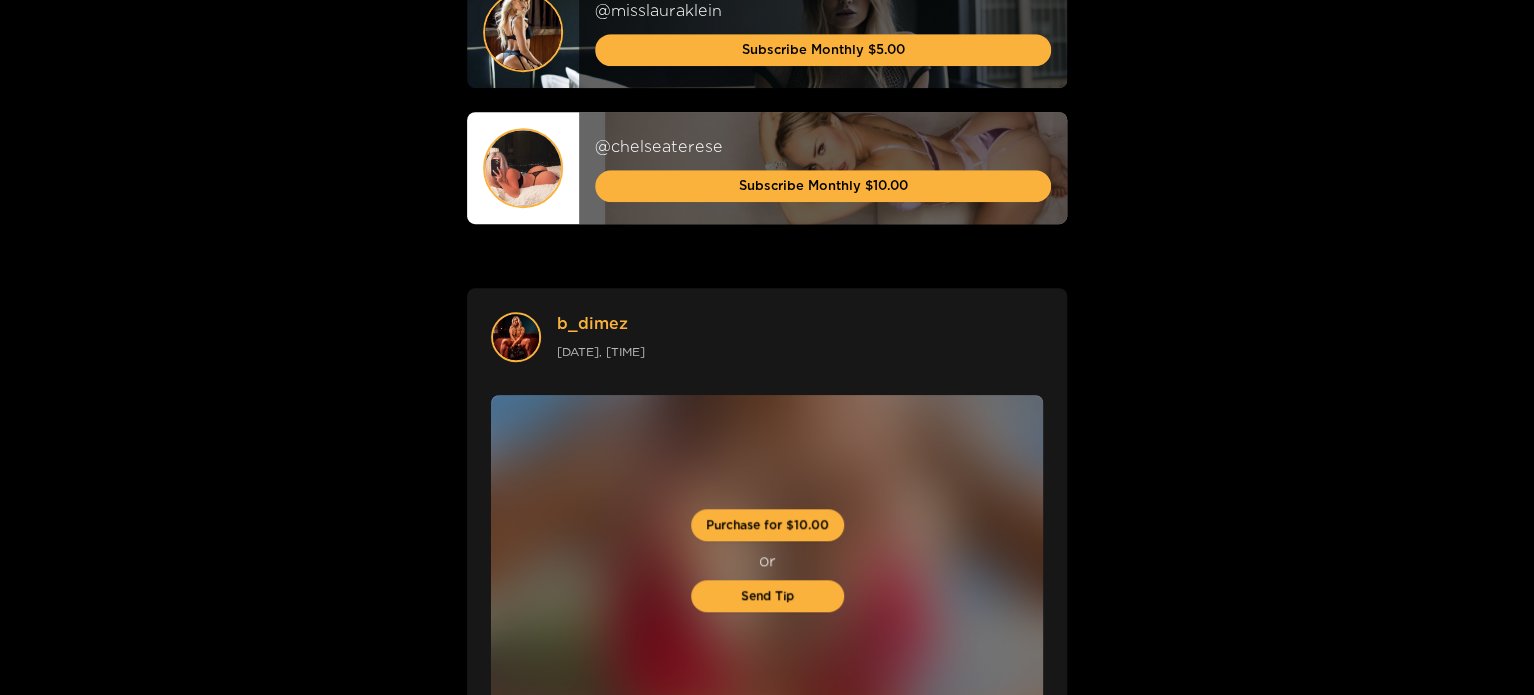 click on "Home Feed Video Shorts Discover Messages  Notifications 0 0 0 videos discover messages profile Hey  [USERNAME] , you are not subscribed to anyone, here are some suggestions. @ thealexkay_ Subscribe Monthly $5.00 @ nicolev Subscribe Monthly $5.00 @ khloe Subscribe Monthly $10.00 @ misslauraklein Subscribe Monthly $5.00 @ chelseaterese Subscribe Monthly $10.00 b_dimez [DATE], [TIME]   Purchase for $10.00 or Send Tip 0 2 SEND TIP ivanamodel [DATE], [TIME] Just me   0 0 SEND TIP ivanamodel [DATE], [TIME] I have a lot more hot photos. Do you want to see them   0 0 SEND TIP ivanamodel [DATE], [TIME] Nice hot photos for you   Purchase for $3.00 or Send Tip 0 0 SEND TIP ivanamodel [DATE], [TIME] My friend wanted to make naked photos of me at home and i didn't say no   Purchase for $6.00 or Send Tip 0 0 SEND TIP mariacollins [DATE], [TIME] Watch me draw all over you,    Purchase for $5.00 or Send Tip 0 0 SEND TIP mariacollins   or Send Tip" at bounding box center (767, -261) 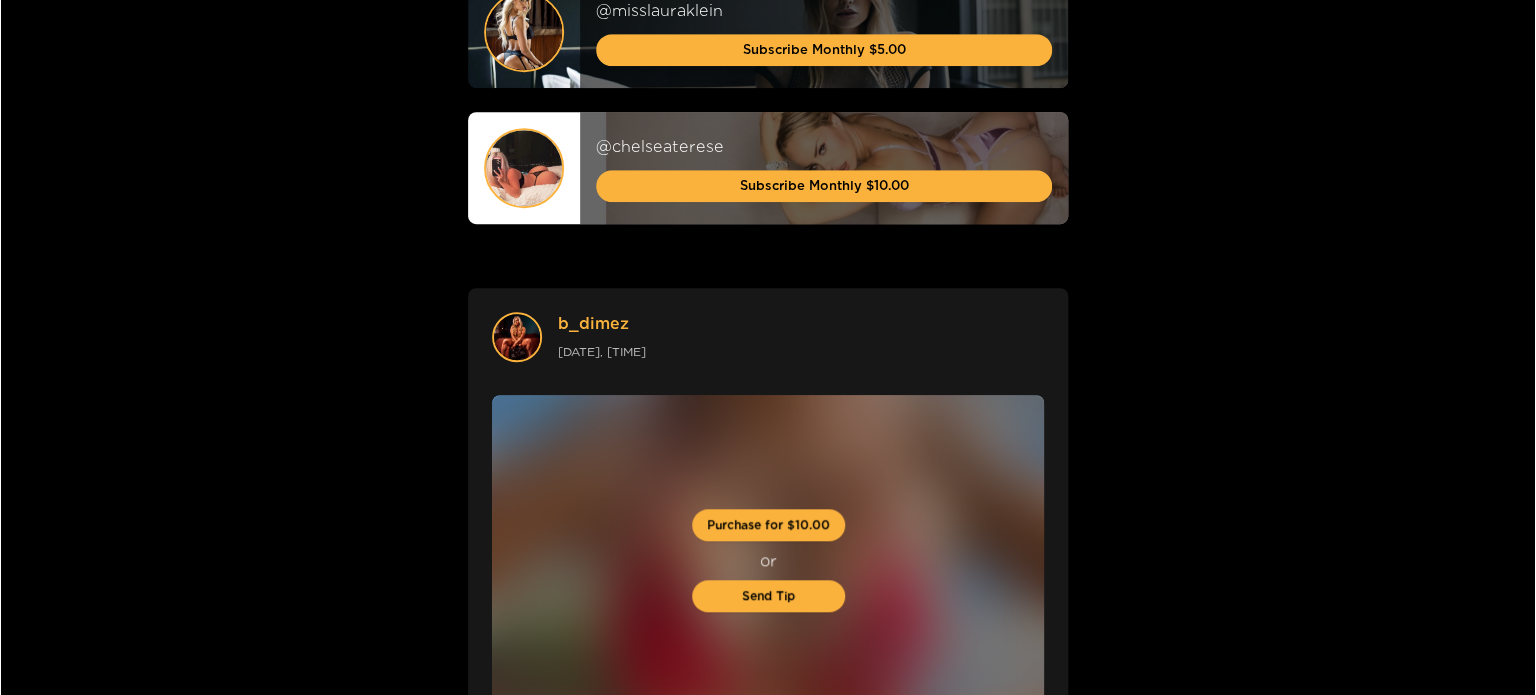 scroll, scrollTop: 0, scrollLeft: 0, axis: both 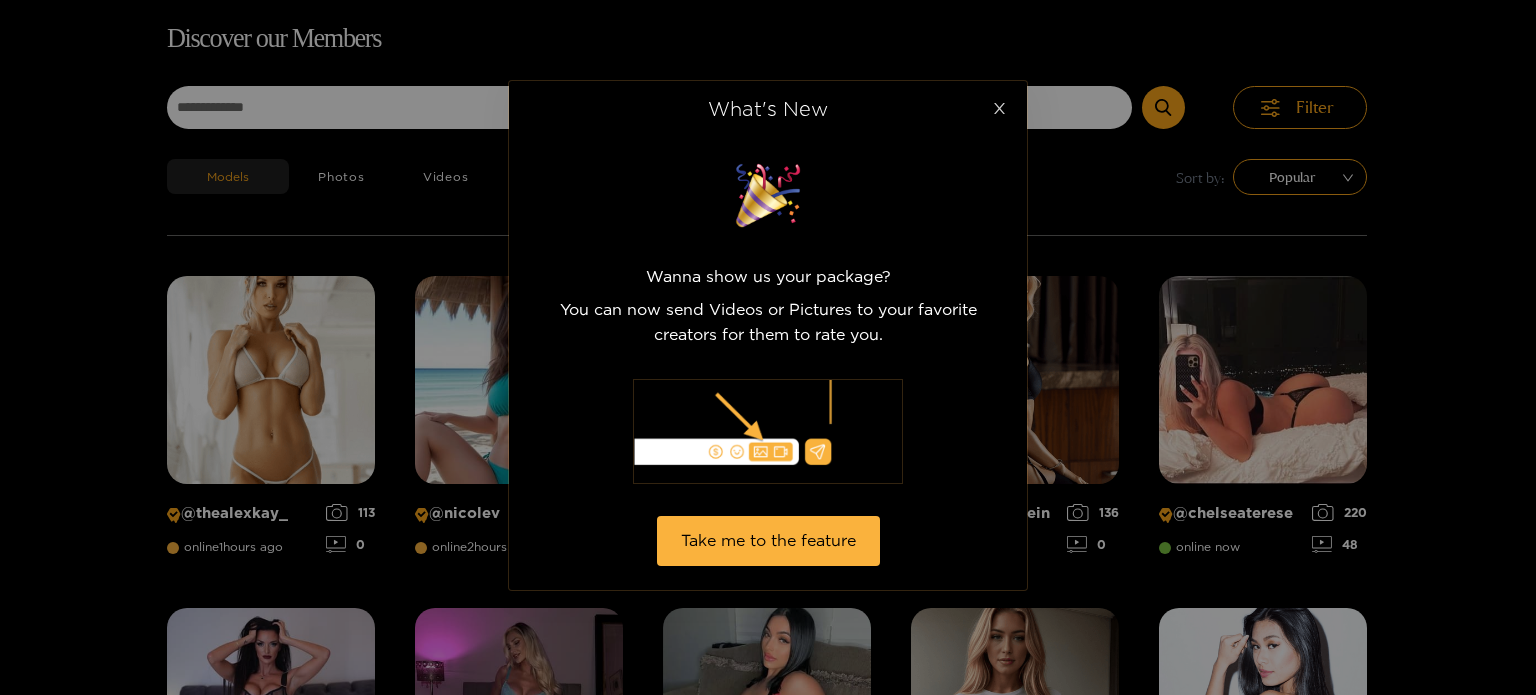 click 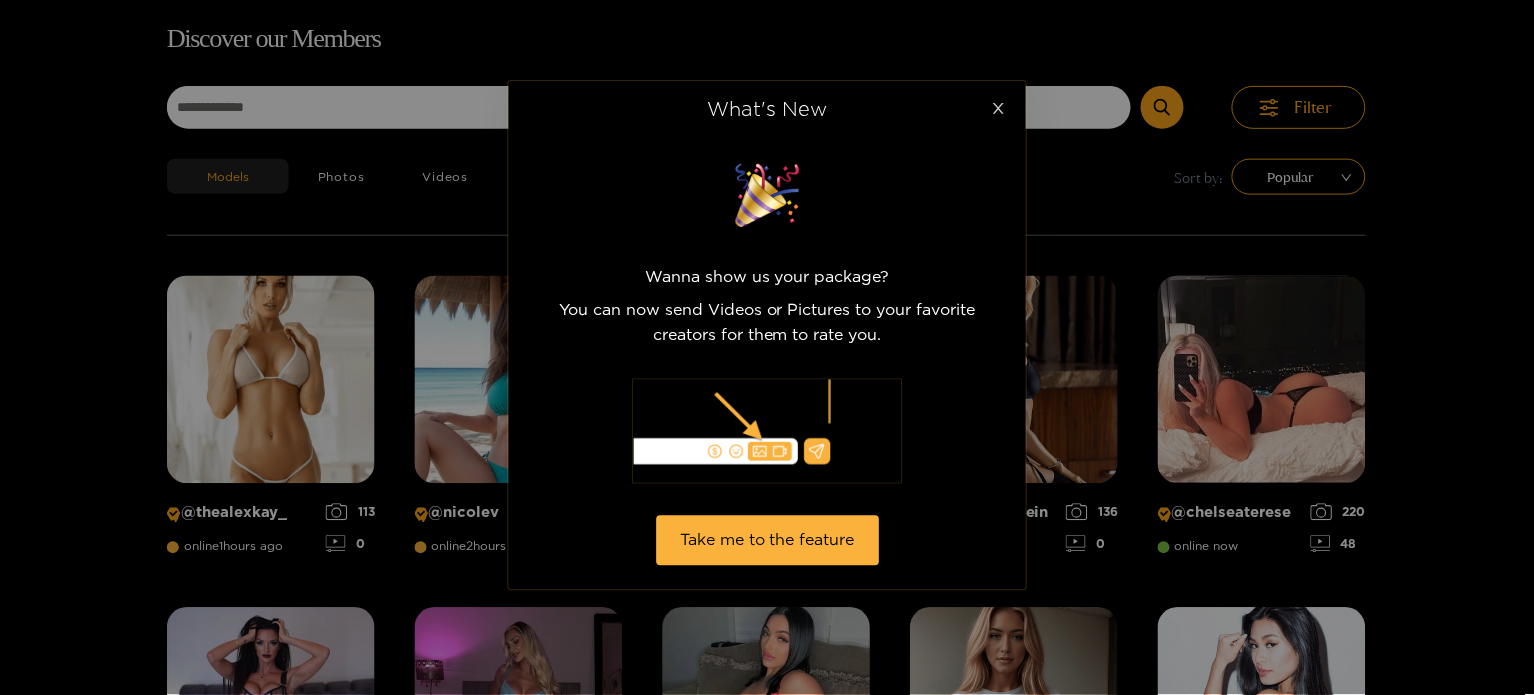 scroll, scrollTop: 128, scrollLeft: 0, axis: vertical 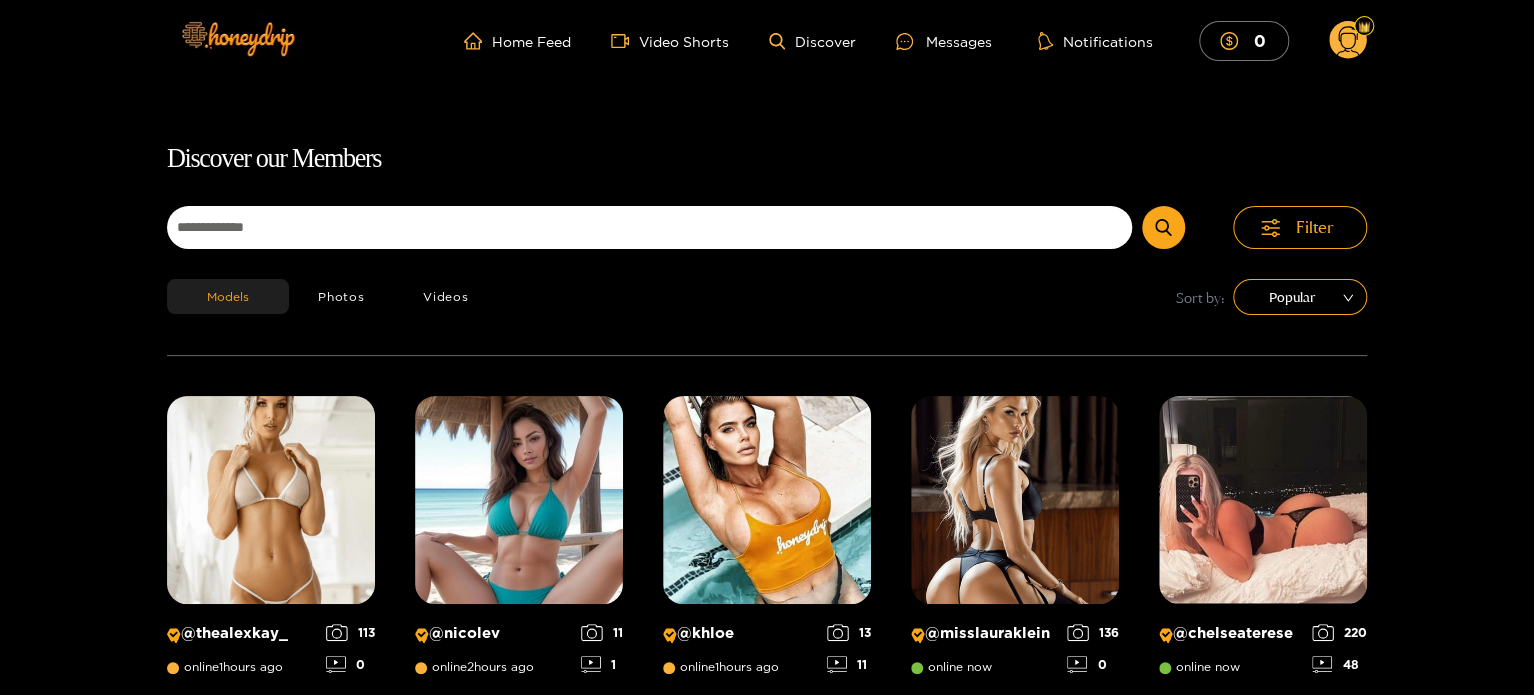 click 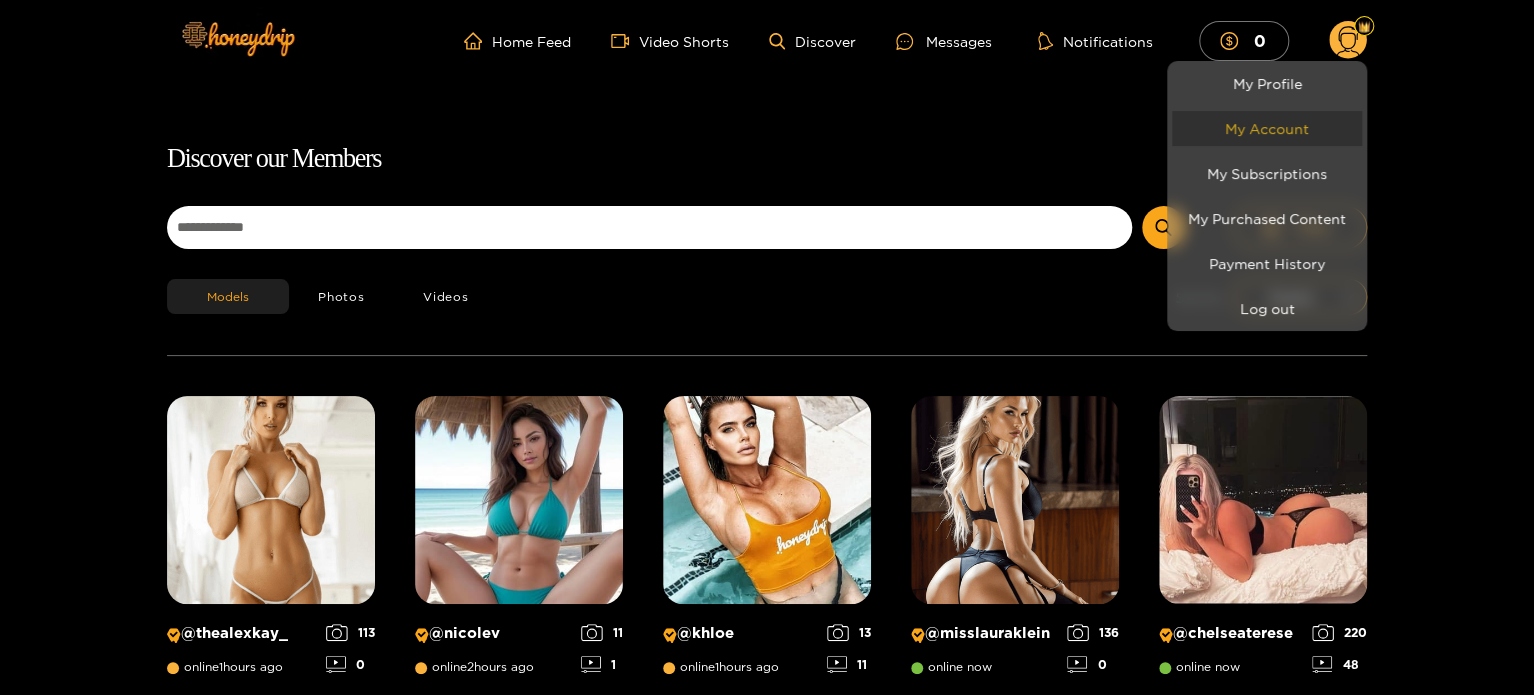 click on "My Account" at bounding box center [1267, 128] 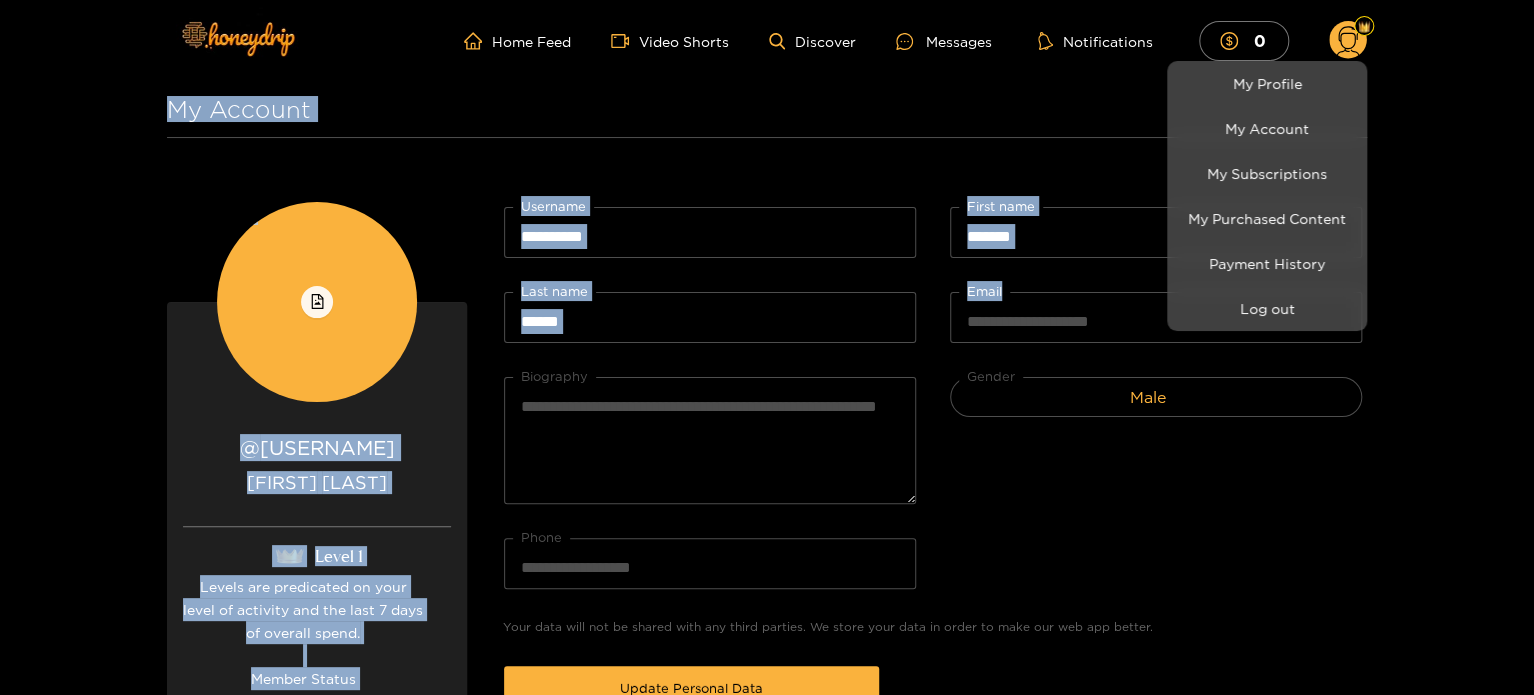 drag, startPoint x: 1529, startPoint y: 247, endPoint x: 1535, endPoint y: 339, distance: 92.19544 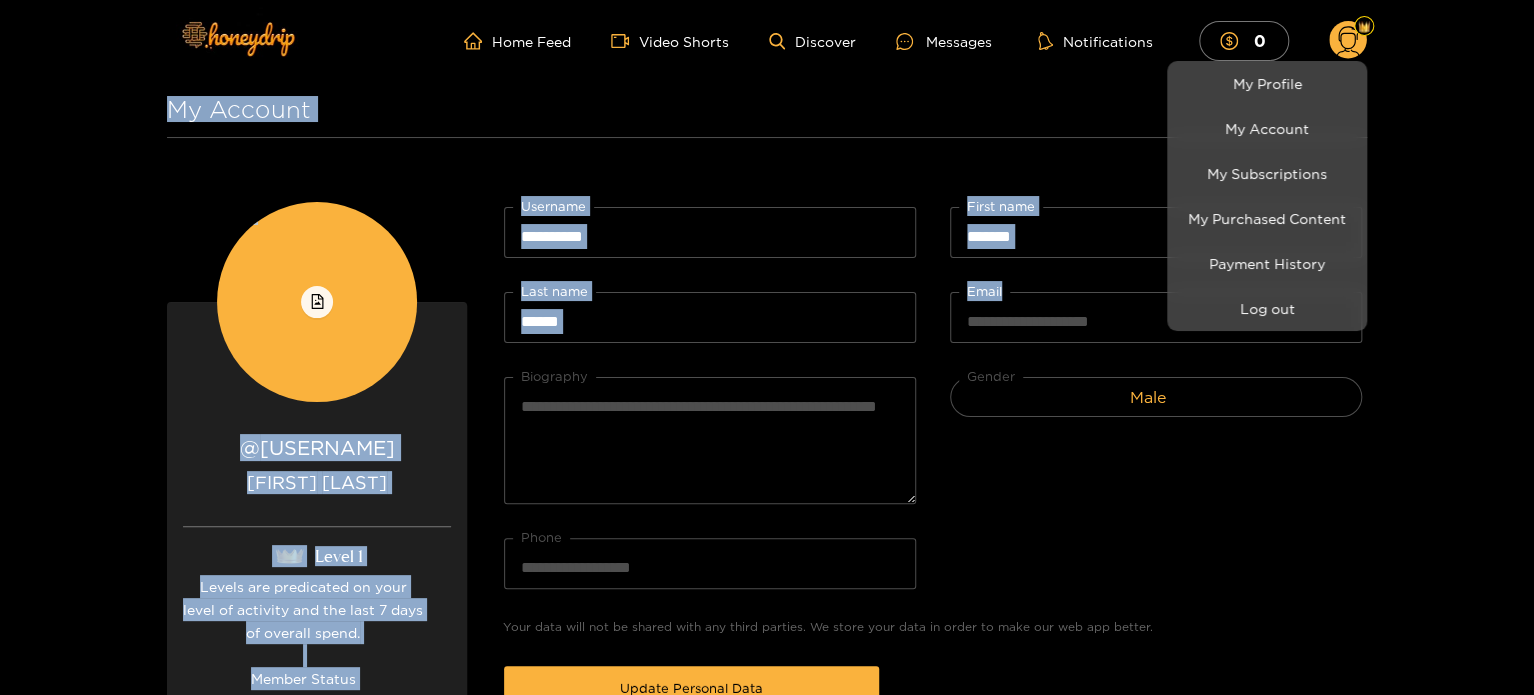 click on "**********" at bounding box center (767, 347) 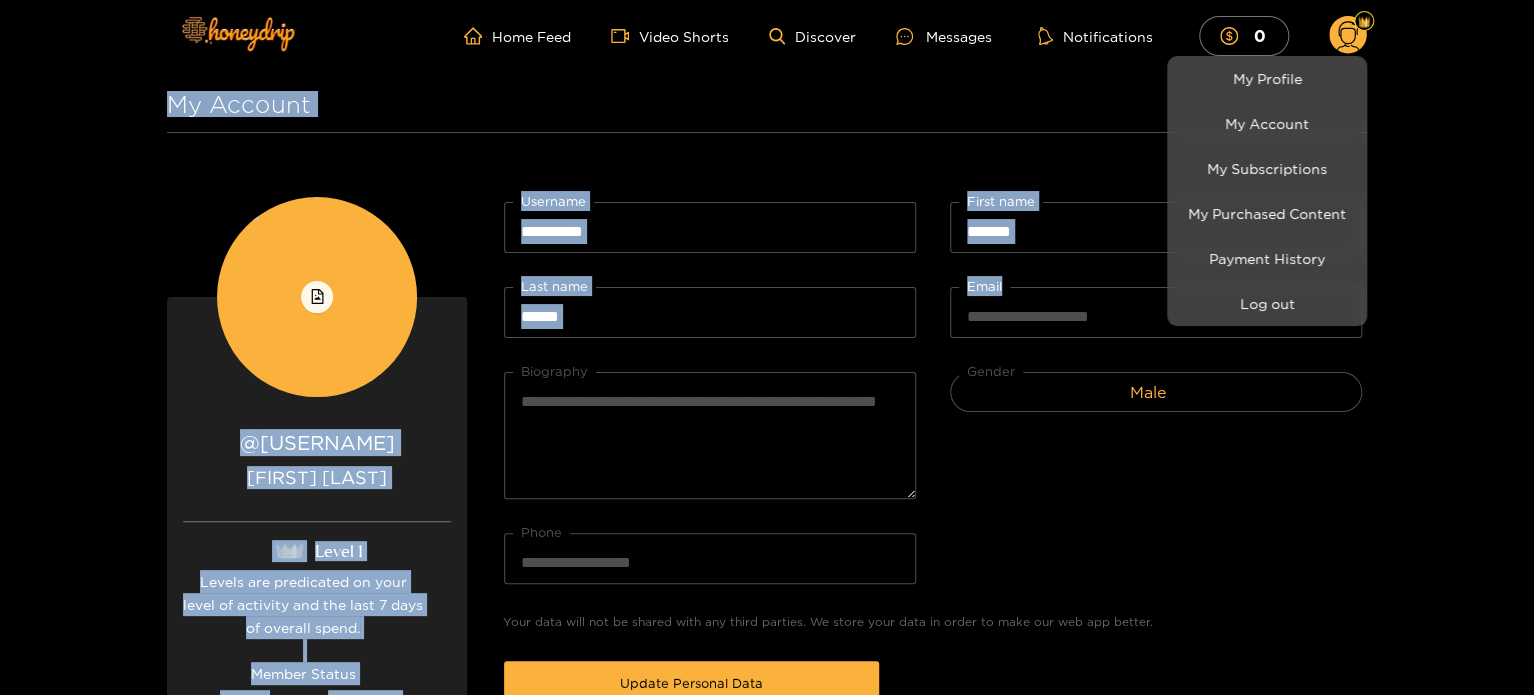 scroll, scrollTop: 0, scrollLeft: 0, axis: both 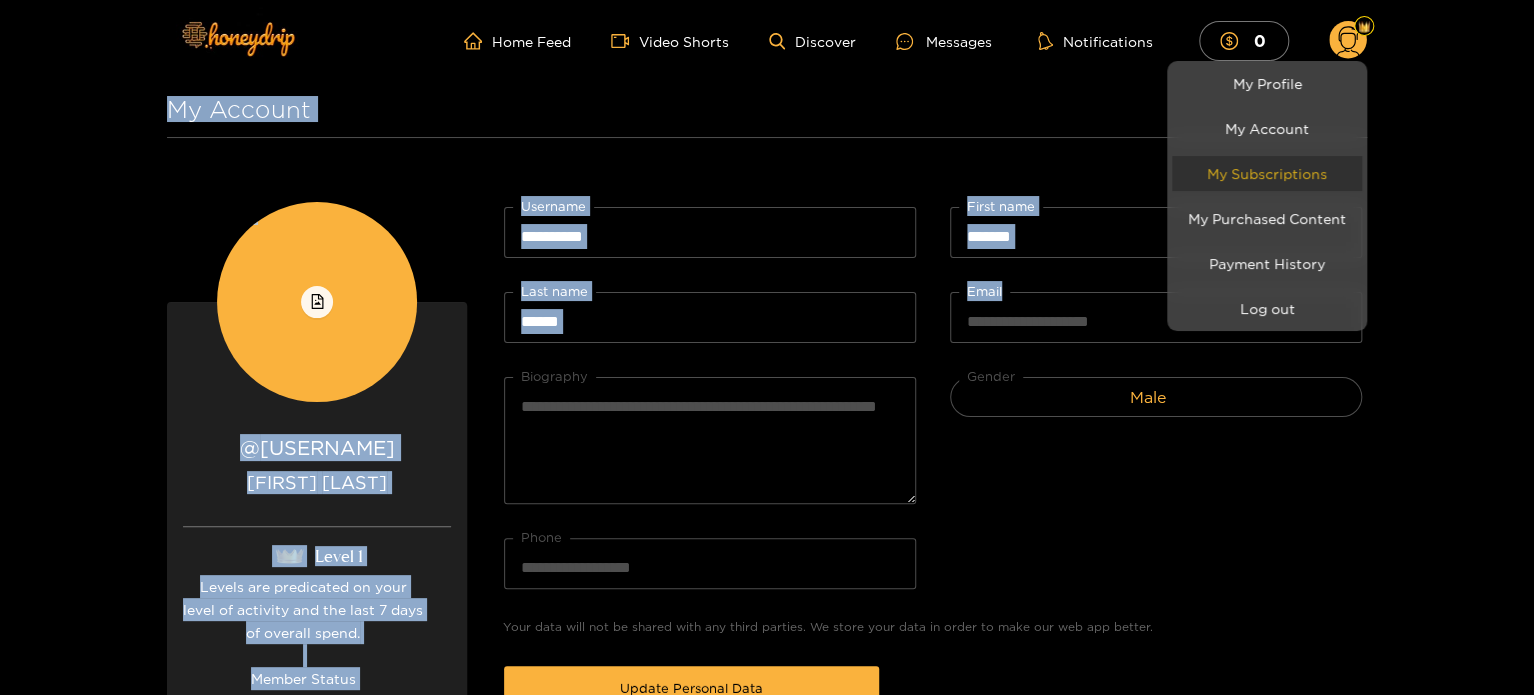 click on "My Subscriptions" at bounding box center [1267, 173] 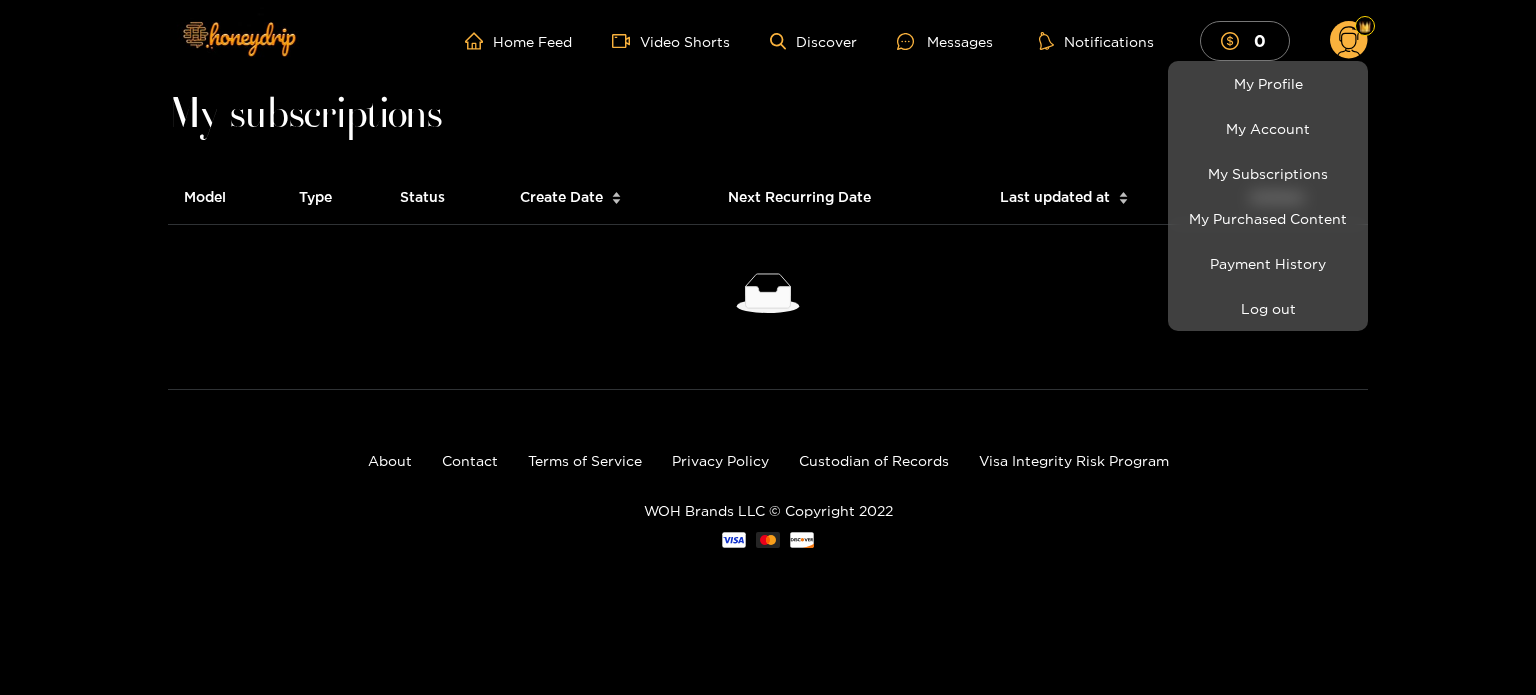 click at bounding box center [768, 347] 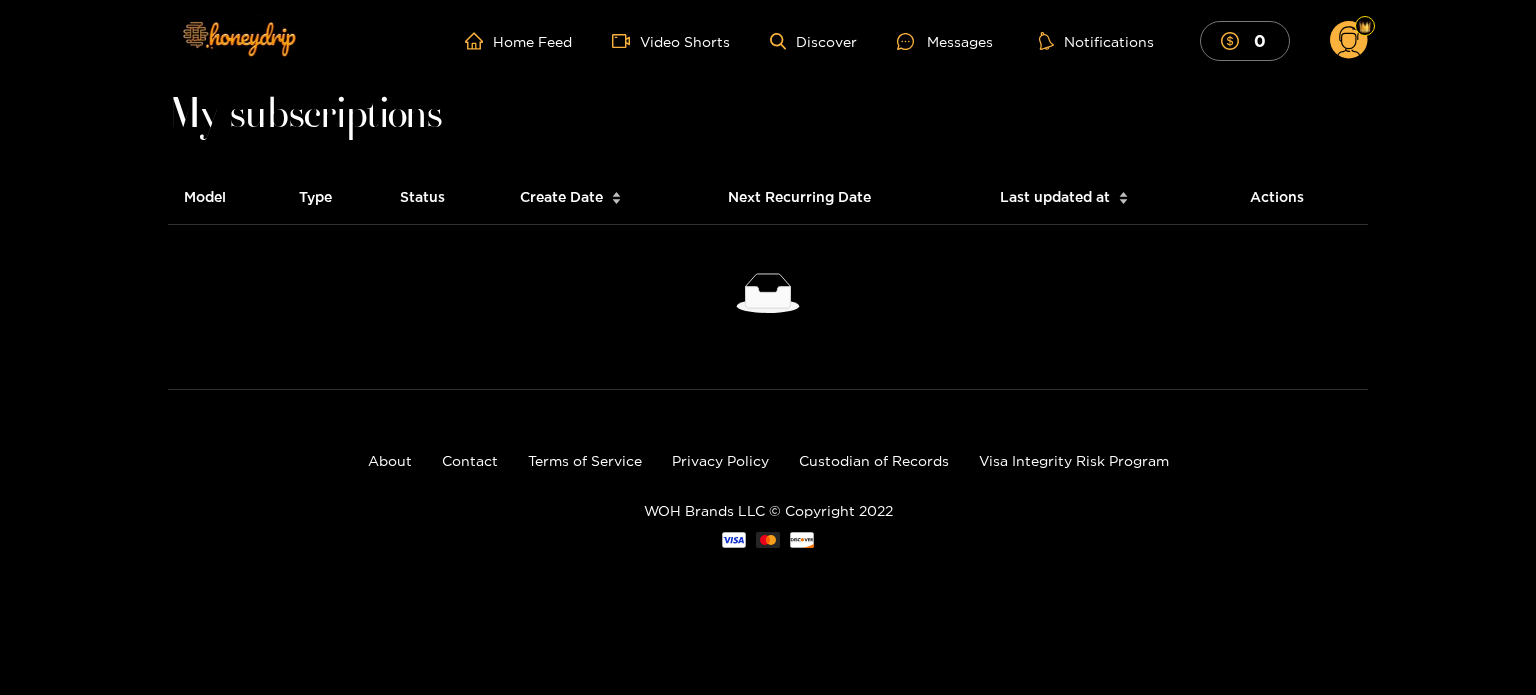 click on "Actions" at bounding box center [1301, 197] 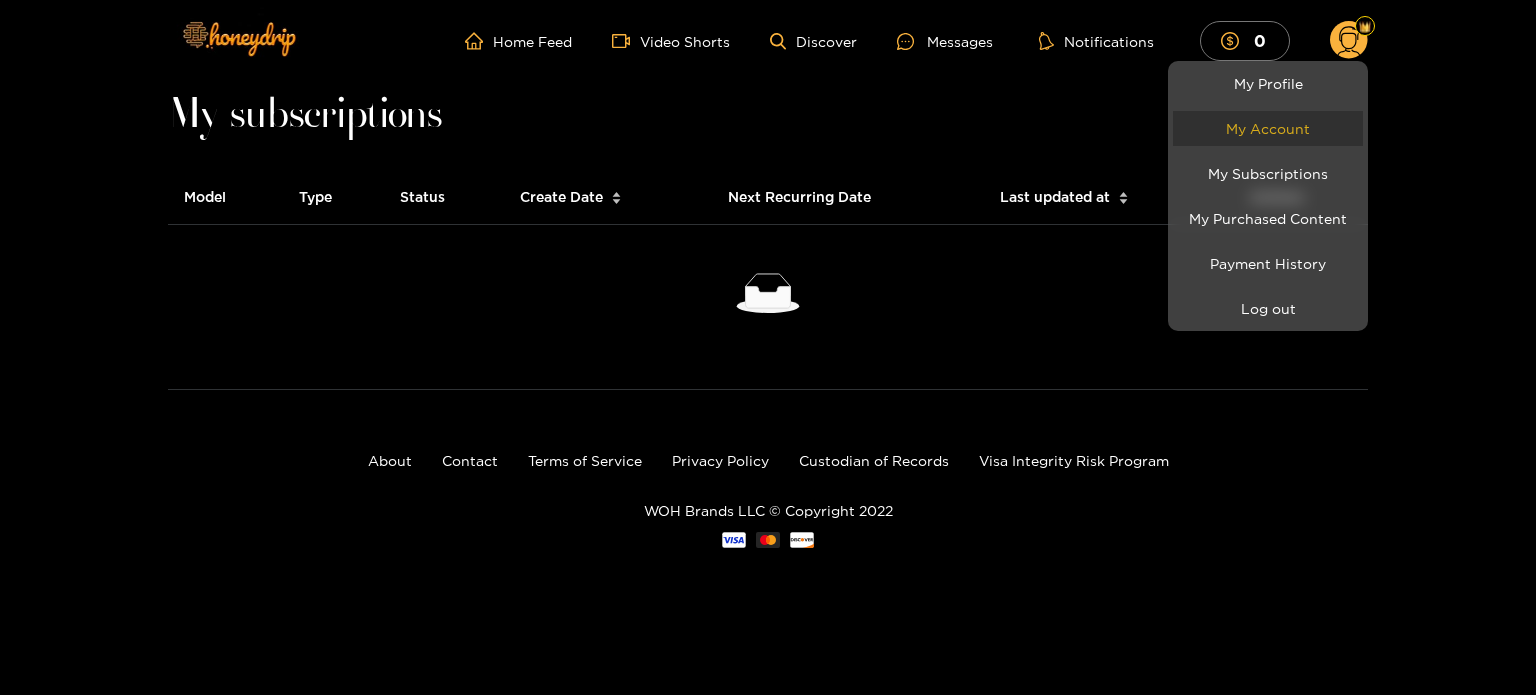 click on "My Account" at bounding box center (1268, 128) 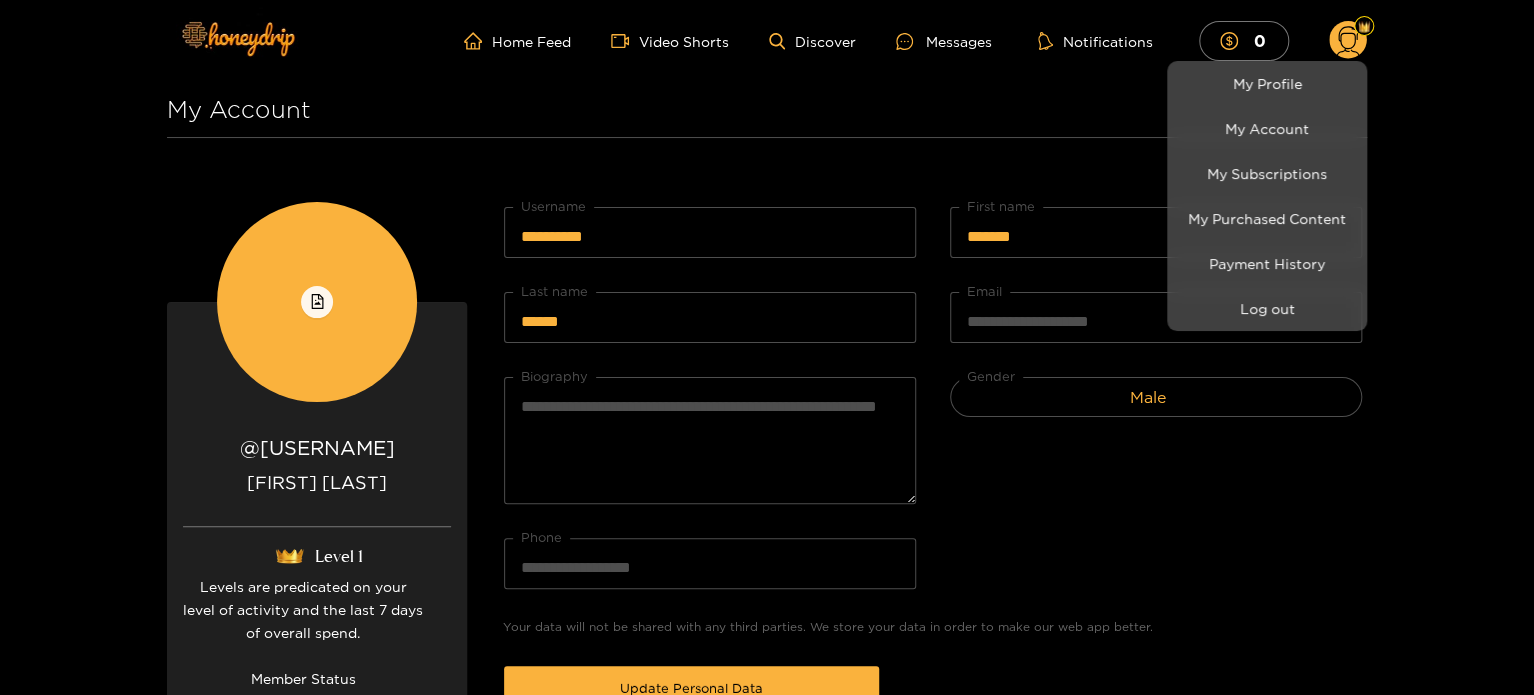 click at bounding box center (767, 347) 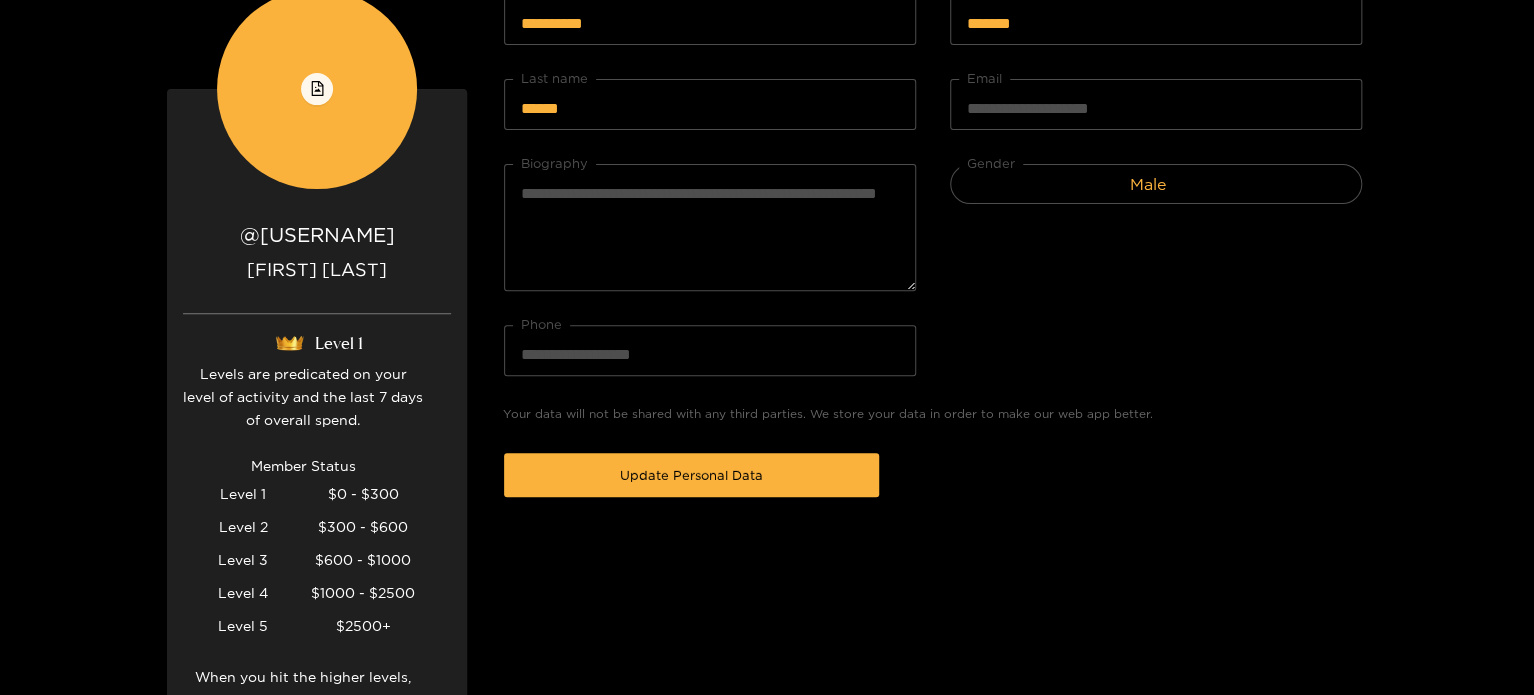 scroll, scrollTop: 0, scrollLeft: 0, axis: both 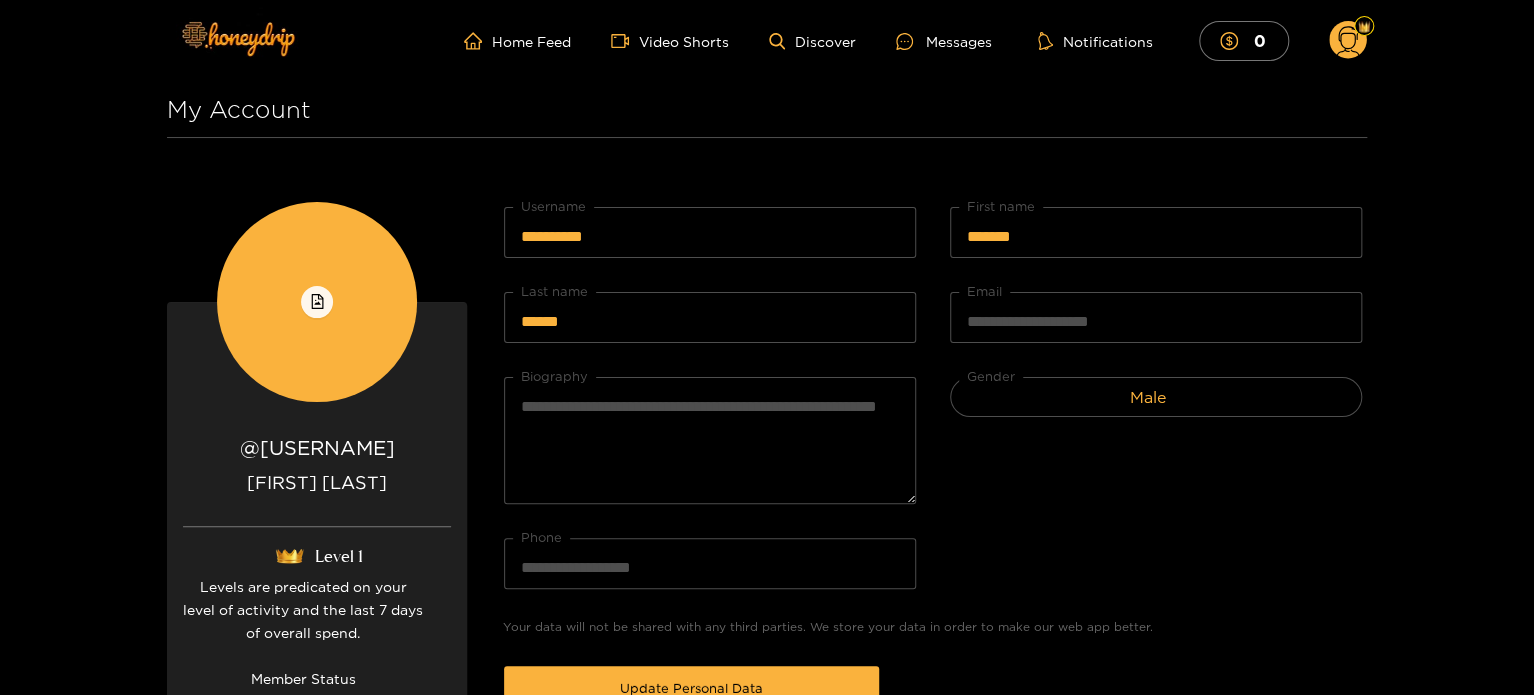 click at bounding box center [1364, 26] 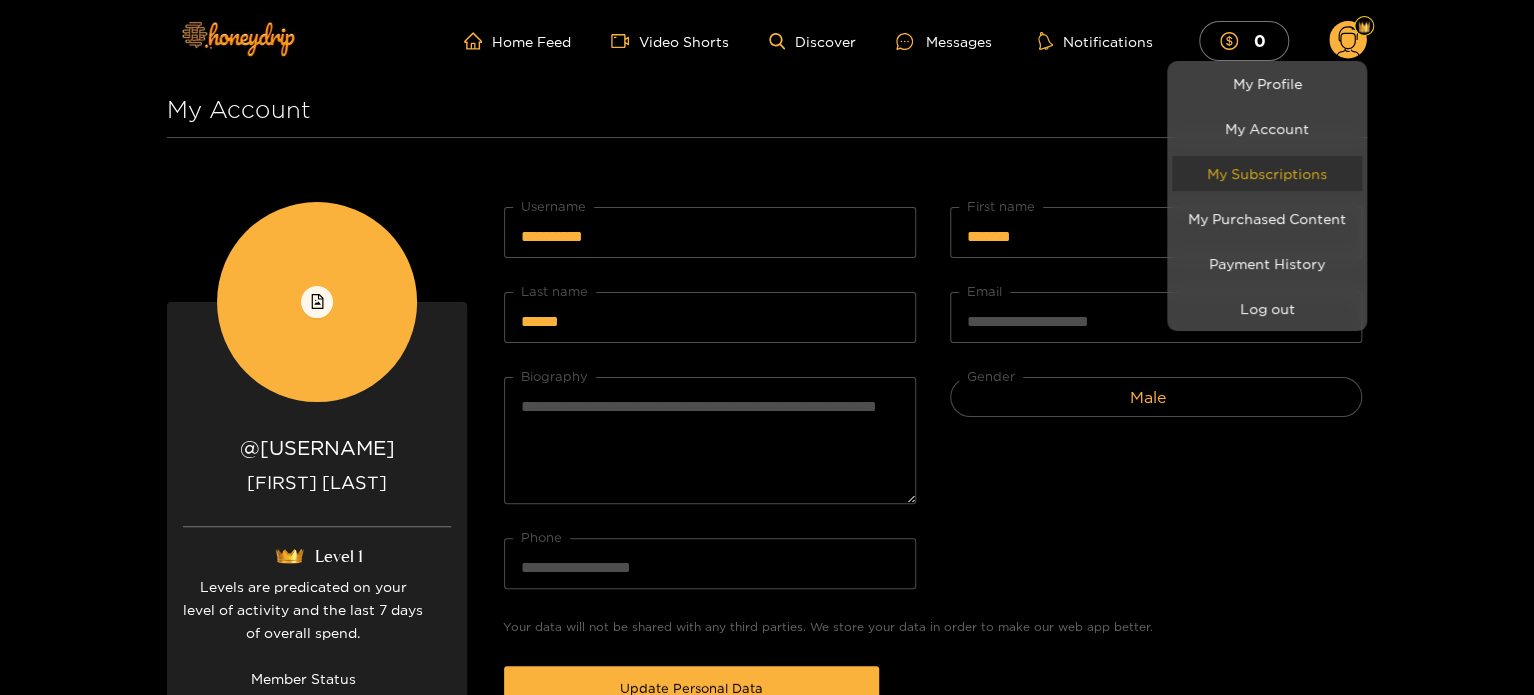 click on "My Subscriptions" at bounding box center [1267, 173] 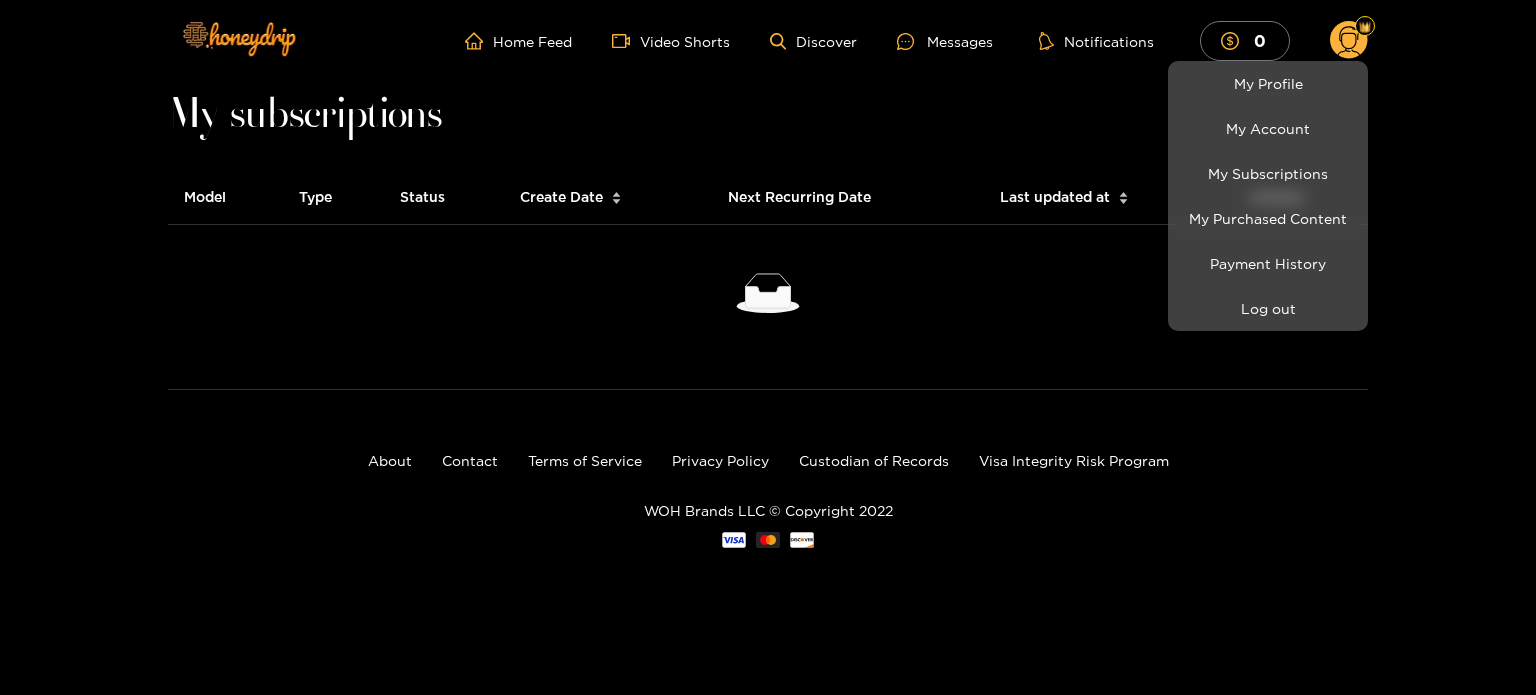 click at bounding box center (768, 347) 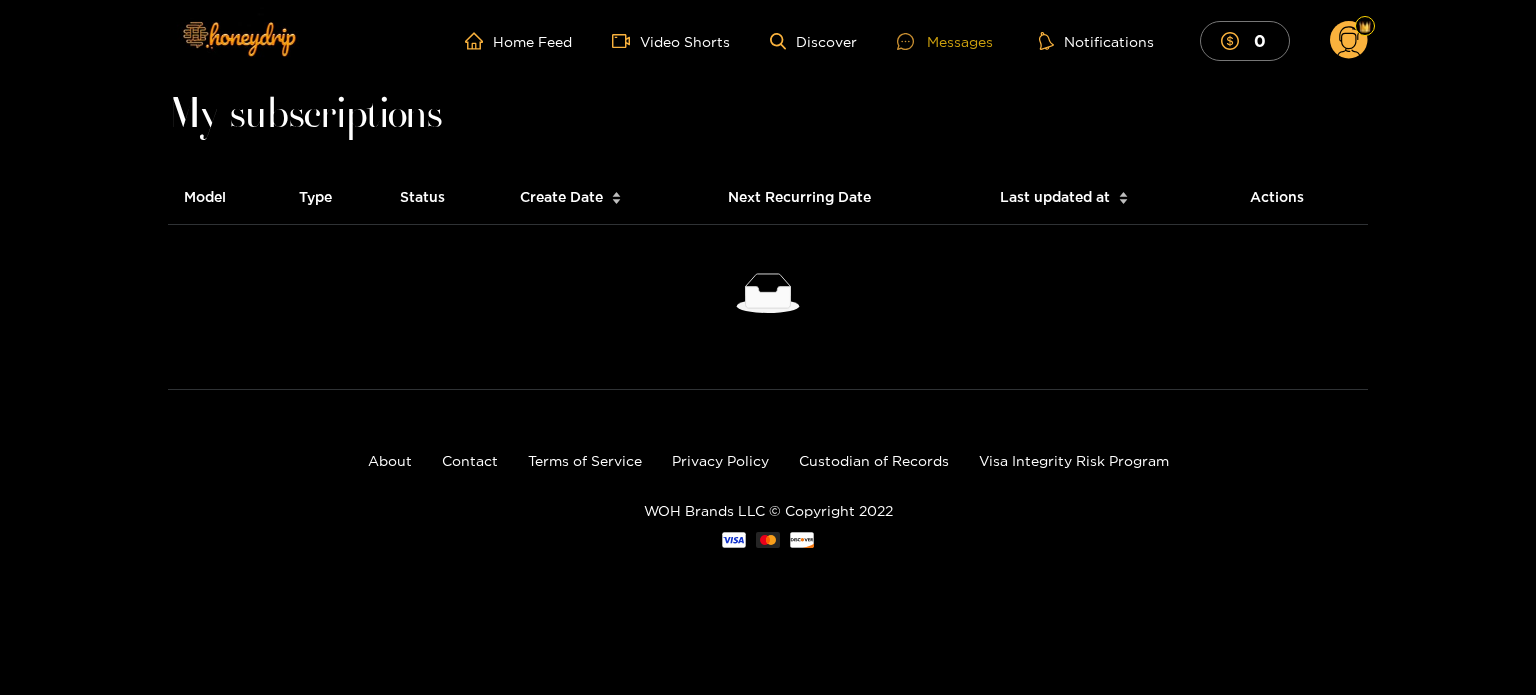 click on "Messages" at bounding box center (945, 41) 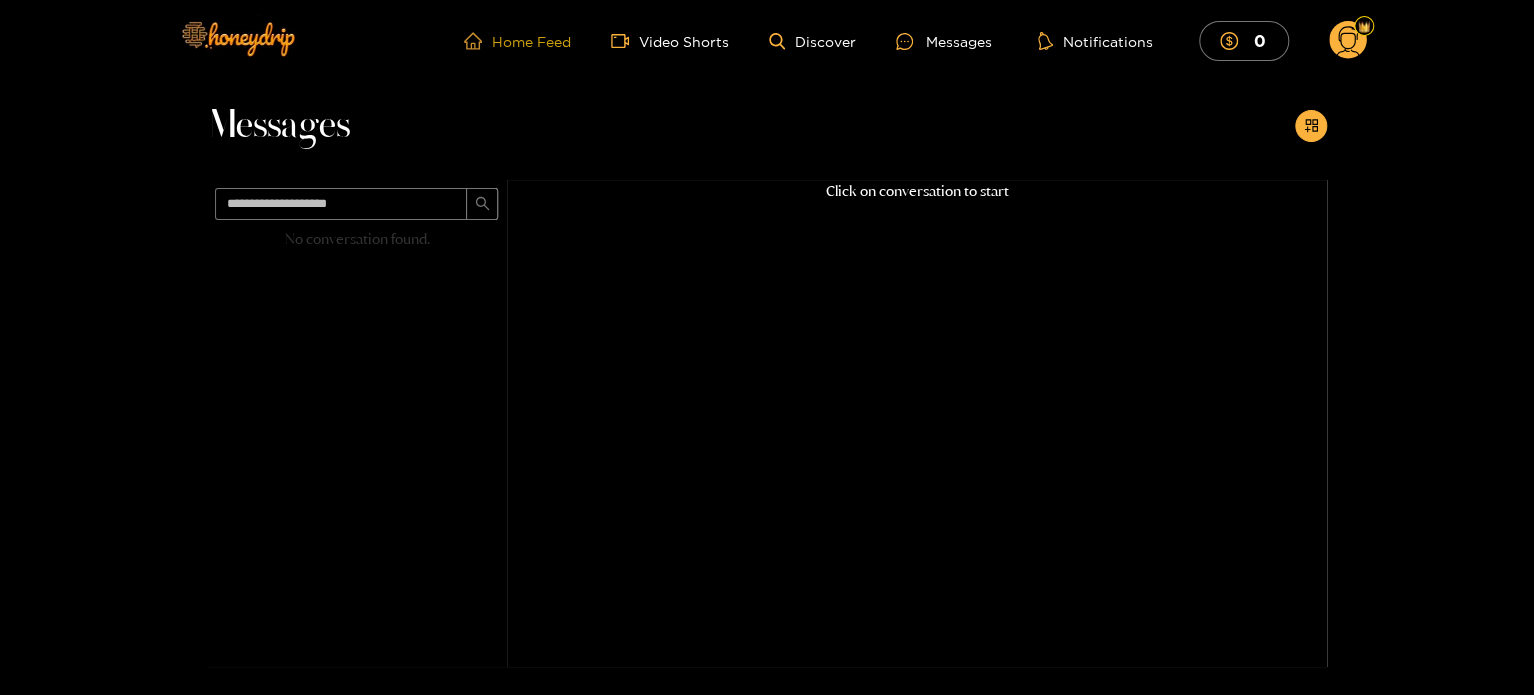 click on "Home Feed" at bounding box center [517, 41] 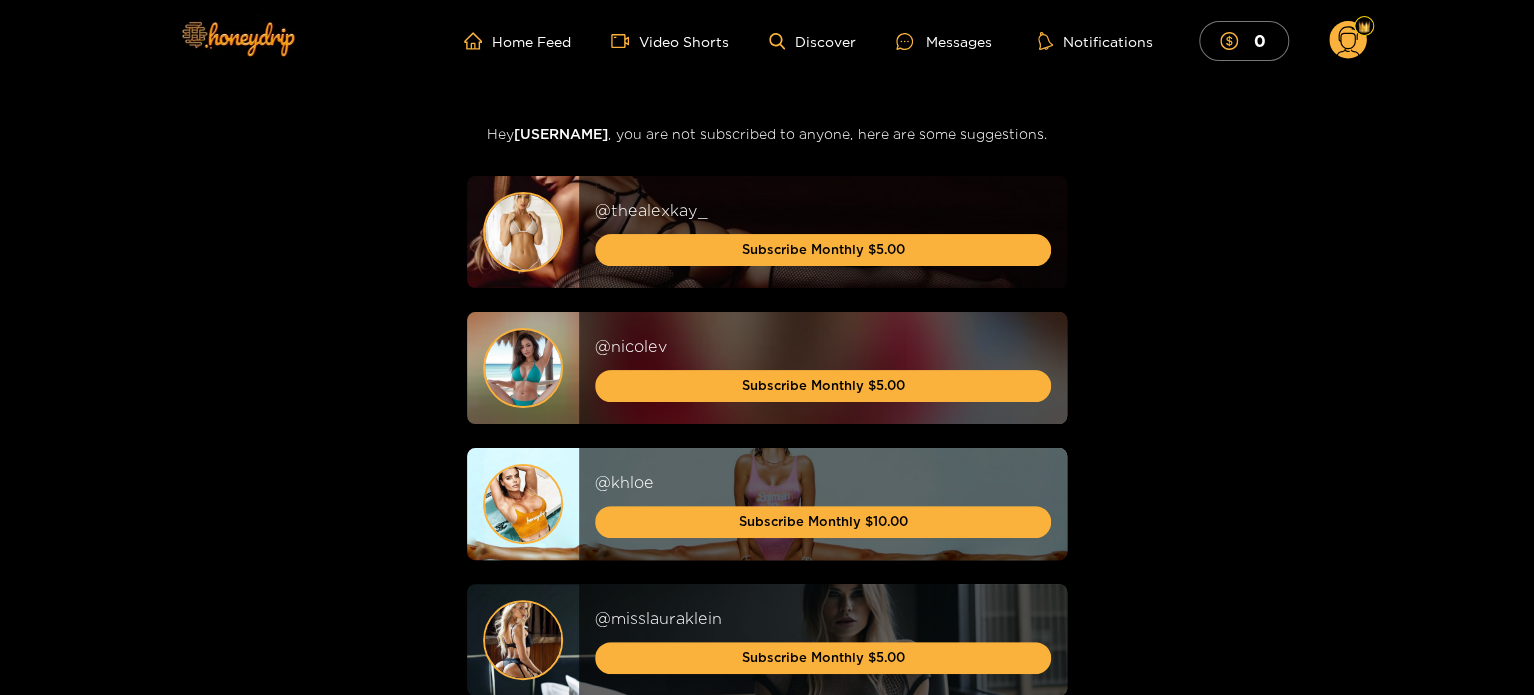 click 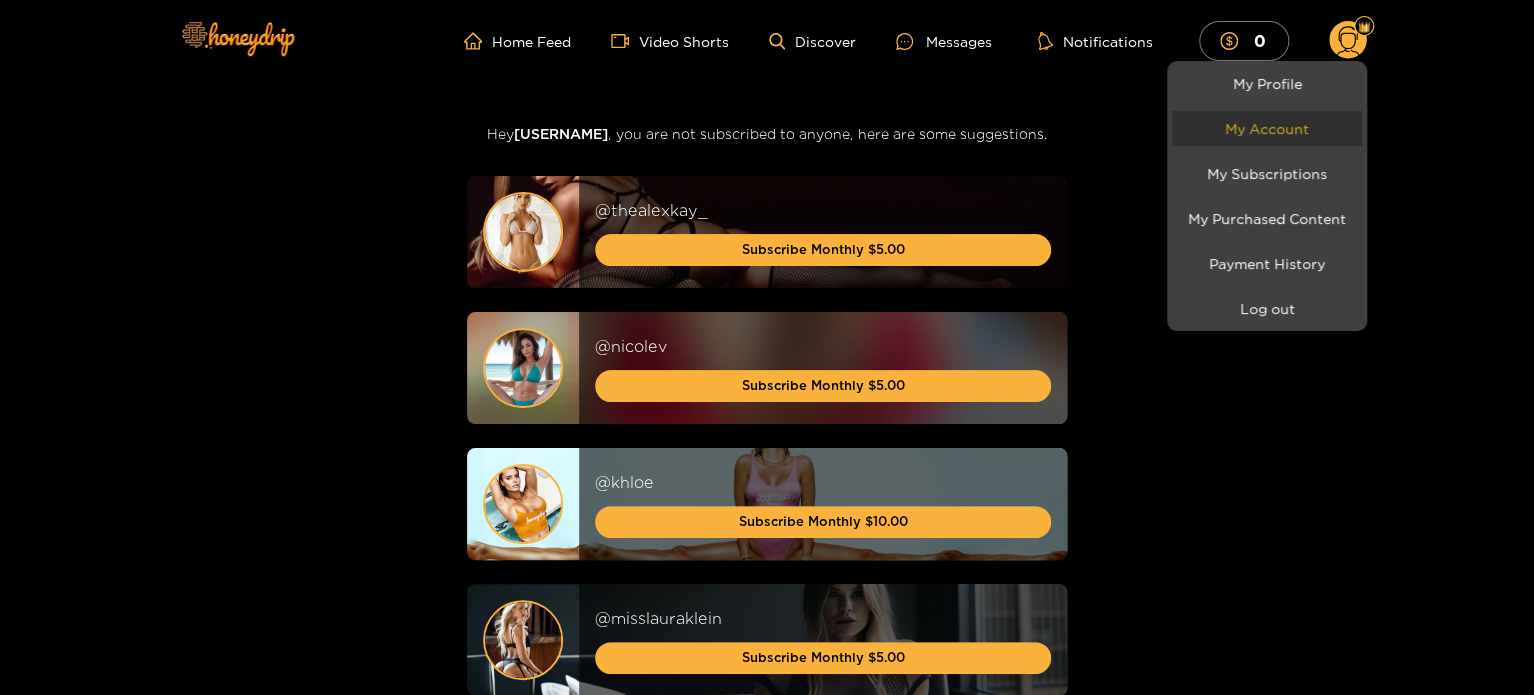 click on "My Account" at bounding box center [1267, 128] 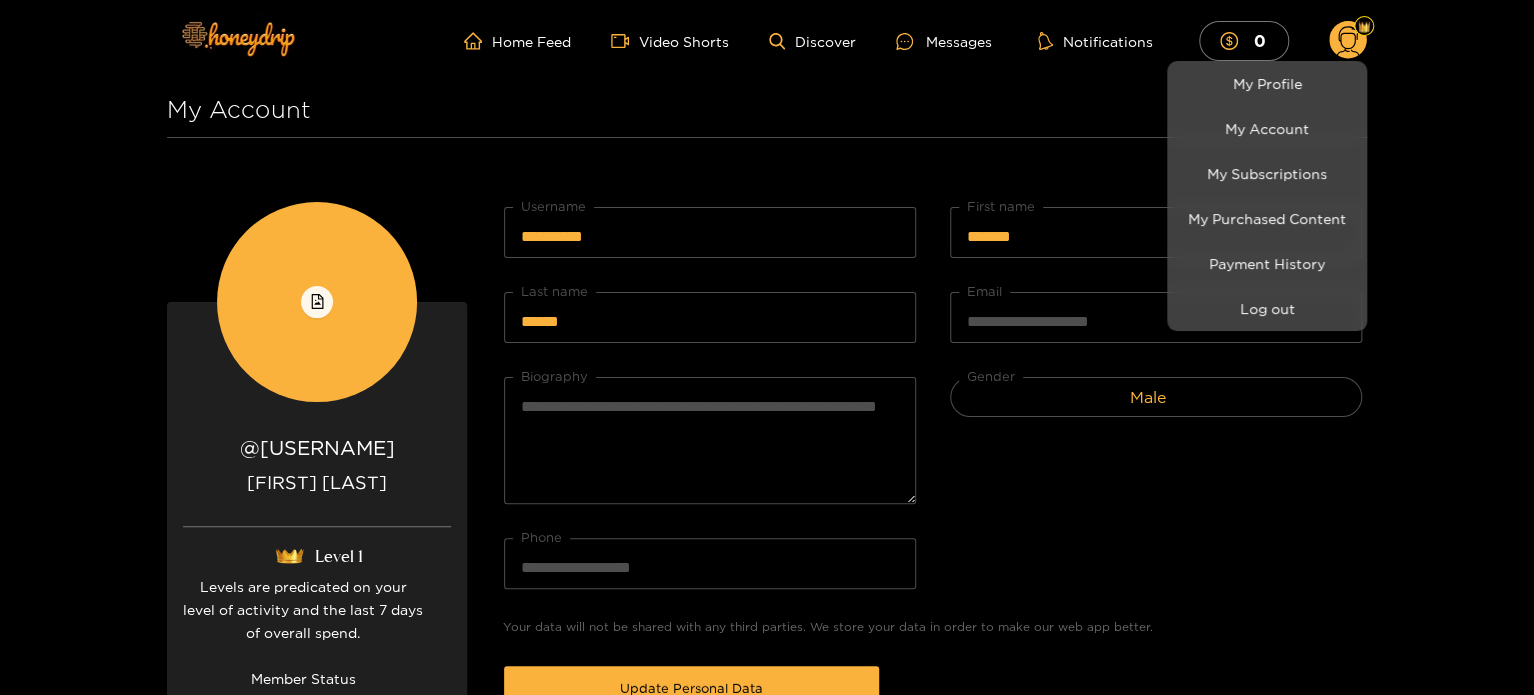 click at bounding box center [767, 347] 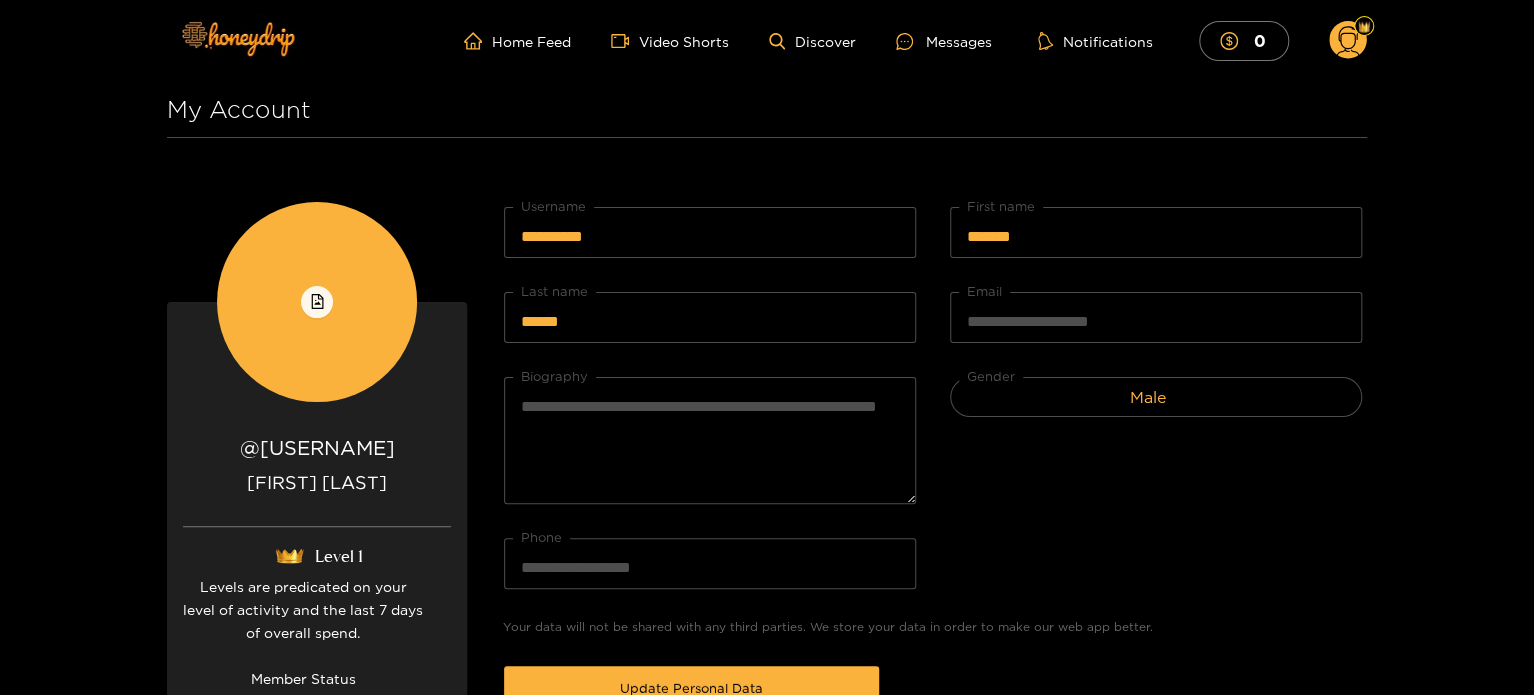 click 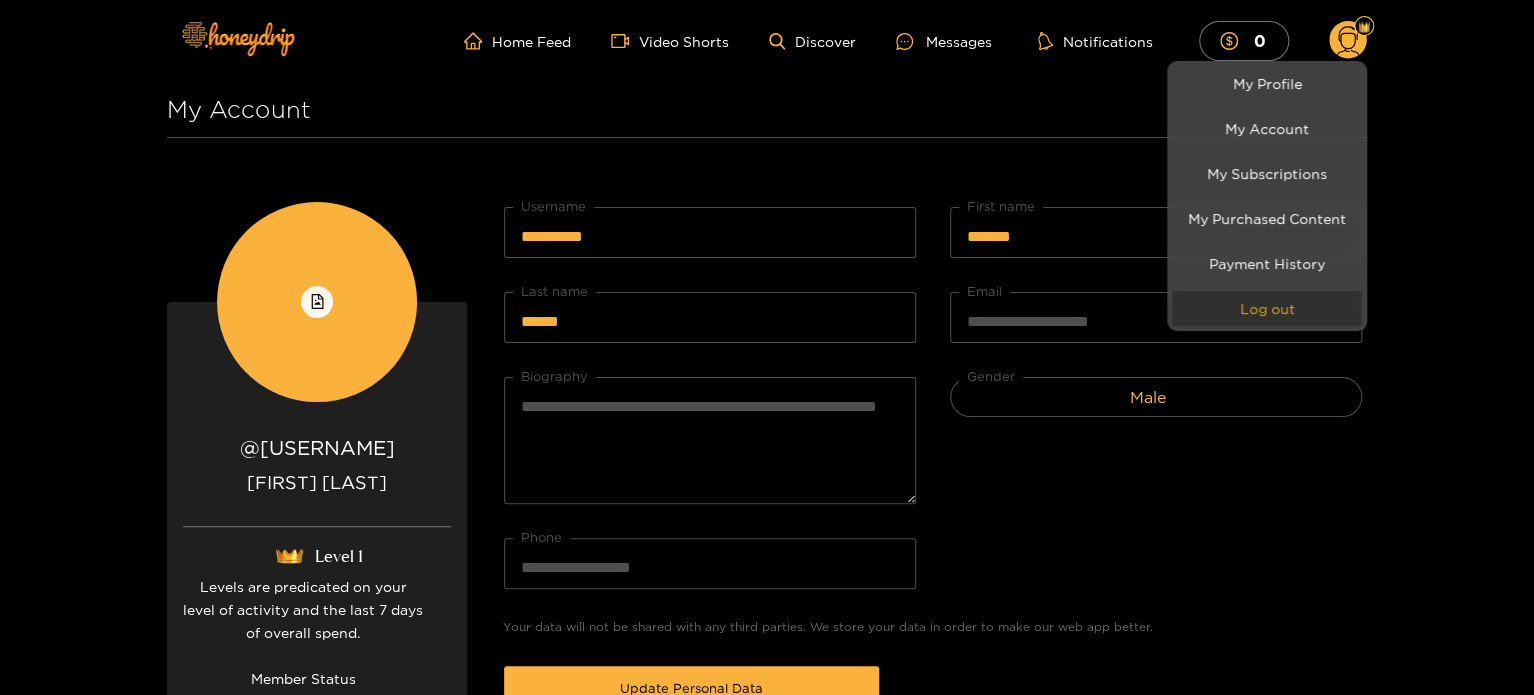 click on "Log out" at bounding box center (1267, 308) 